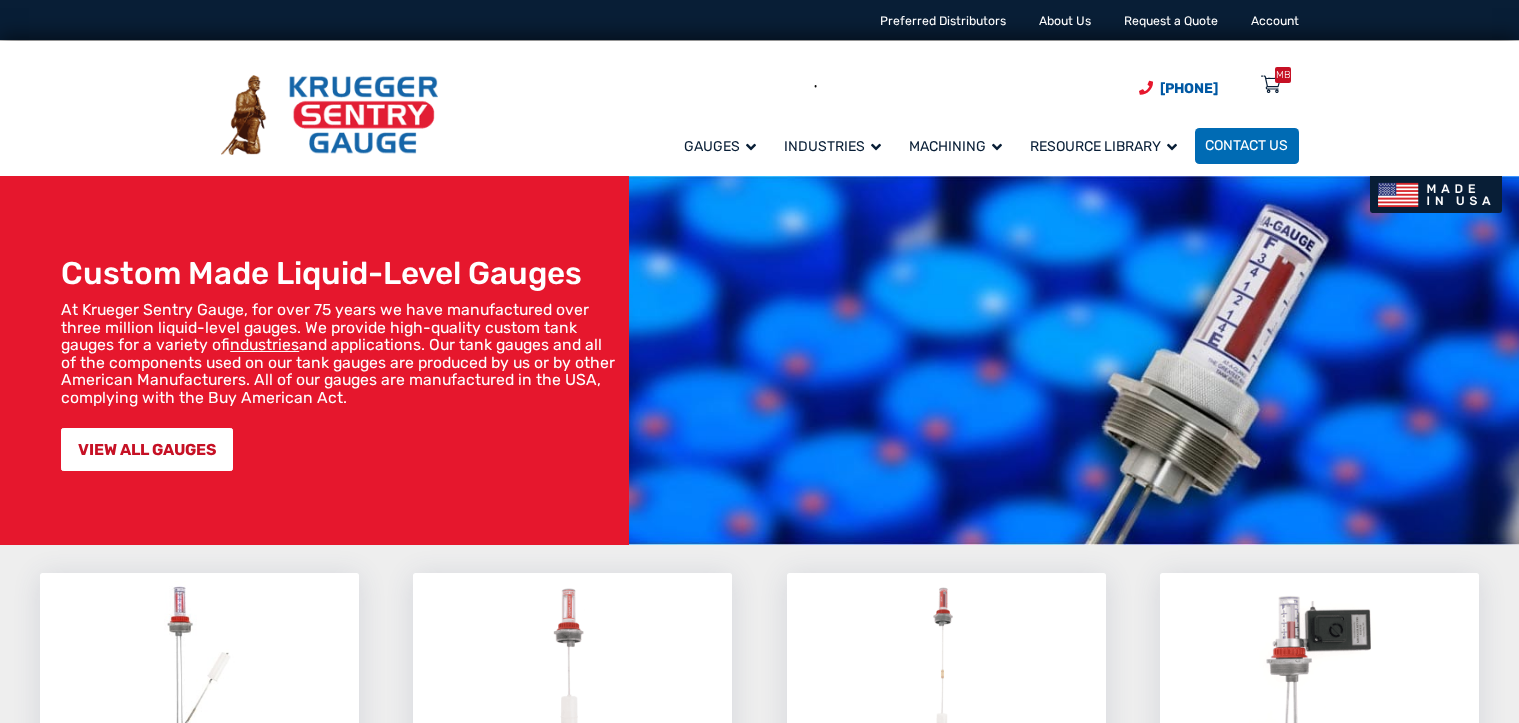 scroll, scrollTop: 0, scrollLeft: 0, axis: both 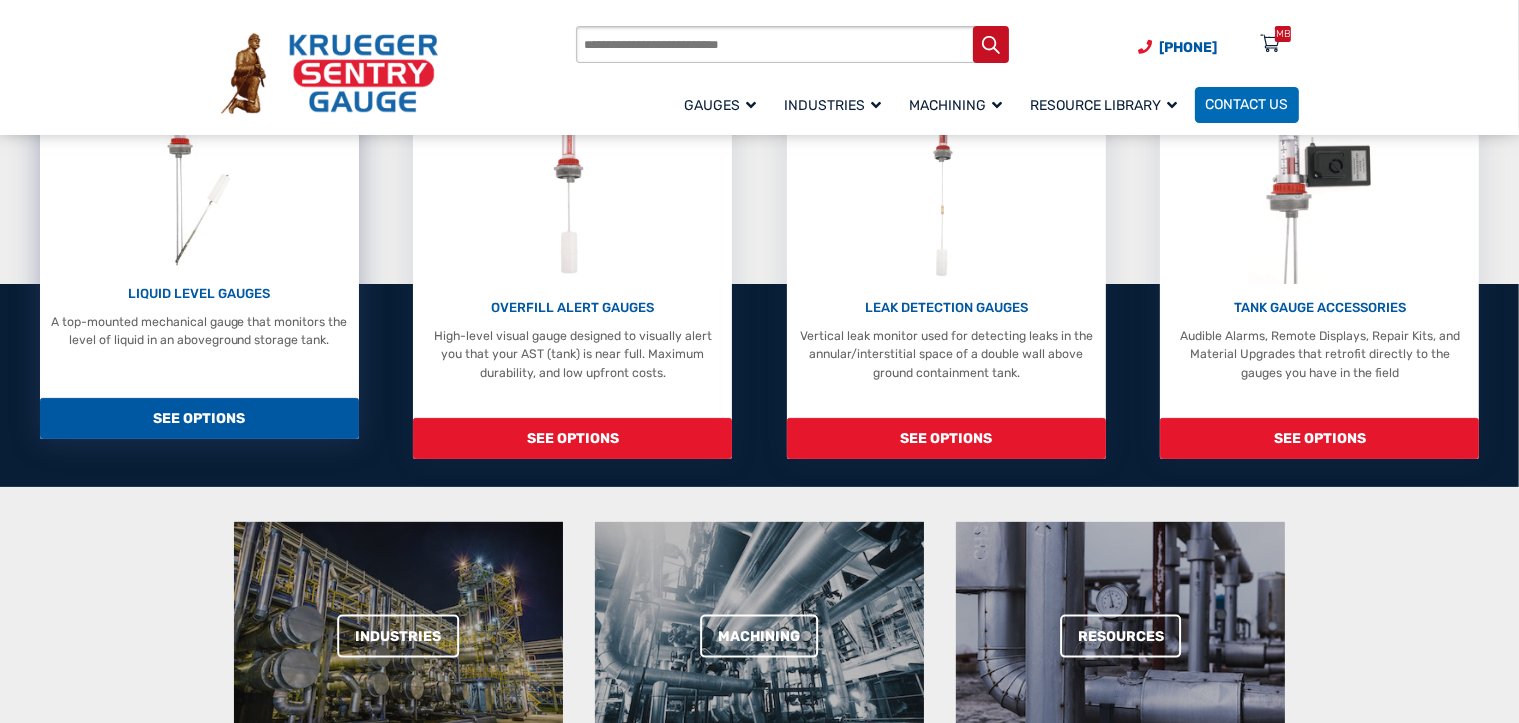 click on "SEE OPTIONS" at bounding box center (199, 418) 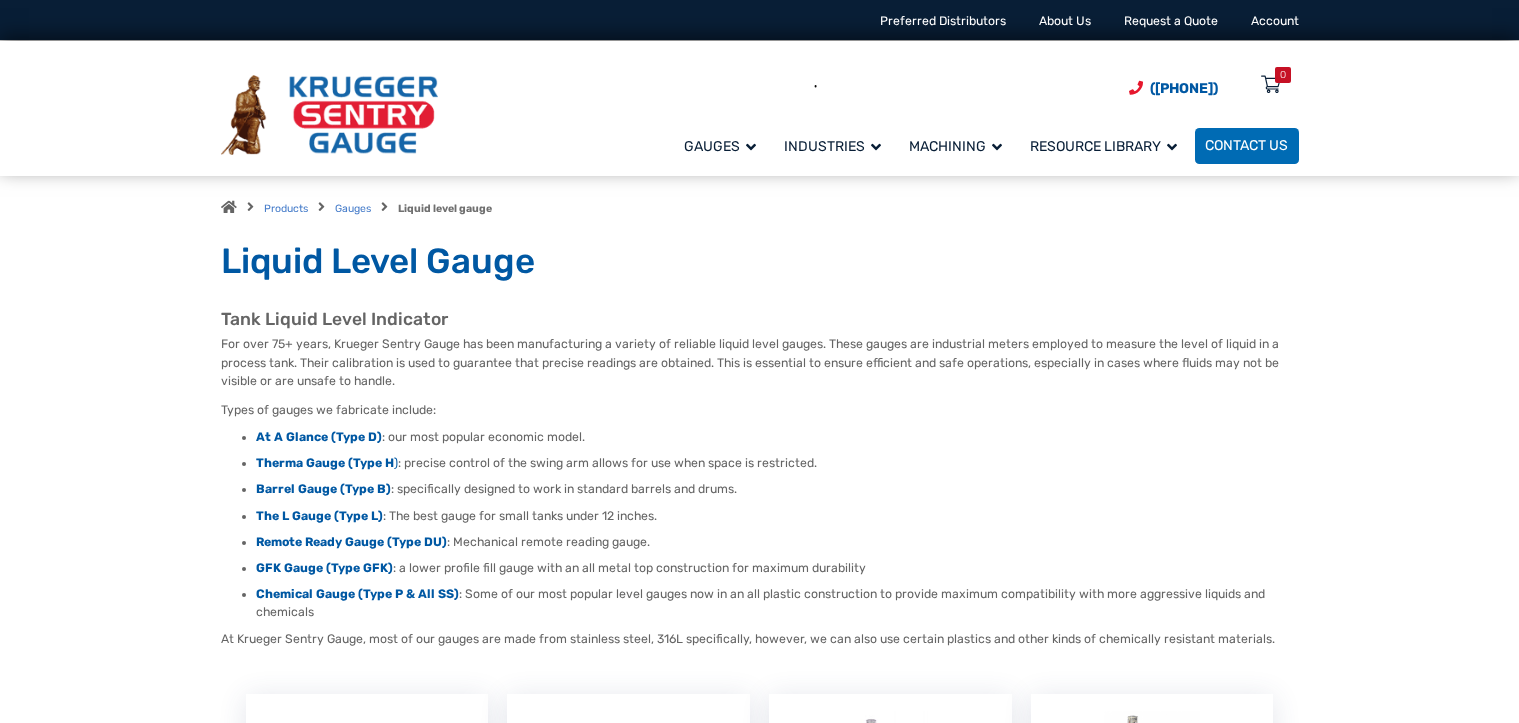 scroll, scrollTop: 0, scrollLeft: 0, axis: both 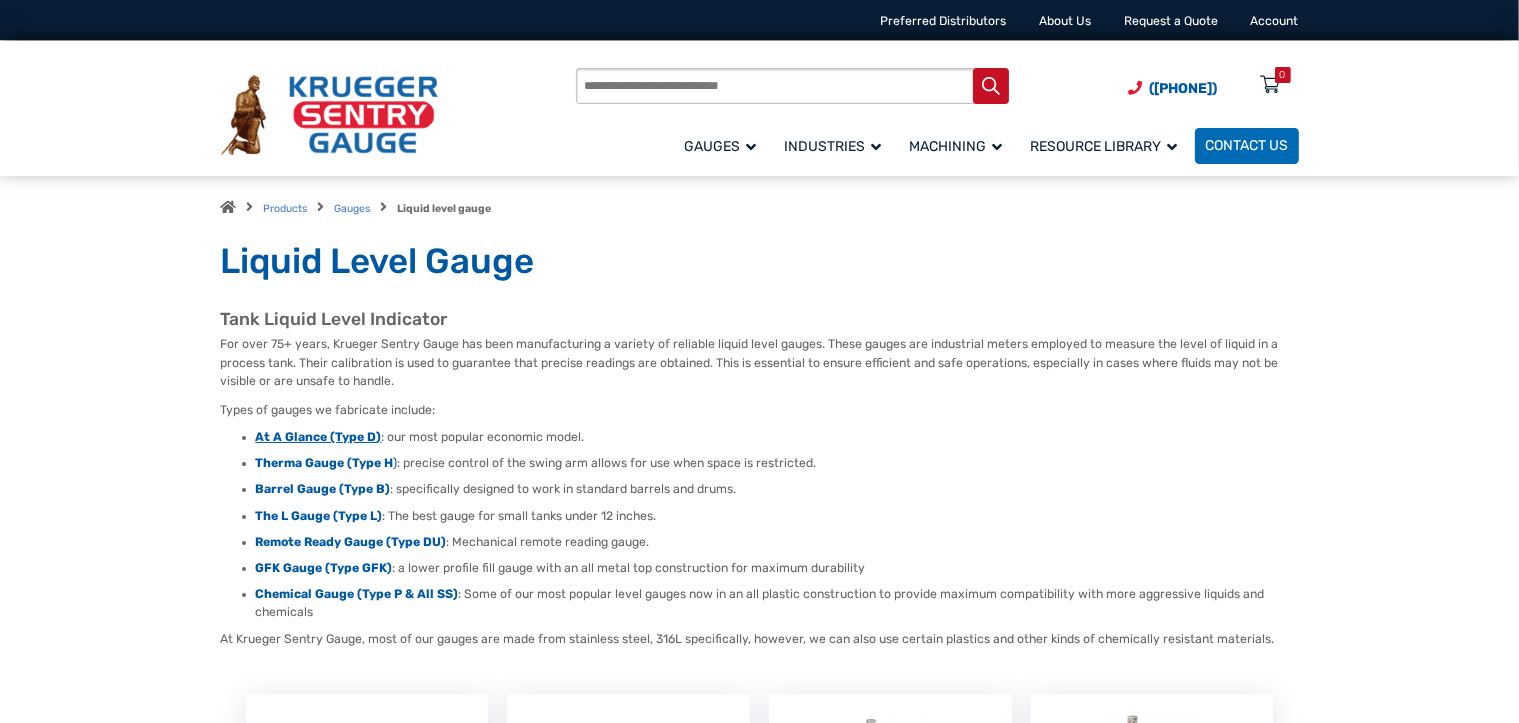 click on "At A Glance (Type D)" at bounding box center [319, 437] 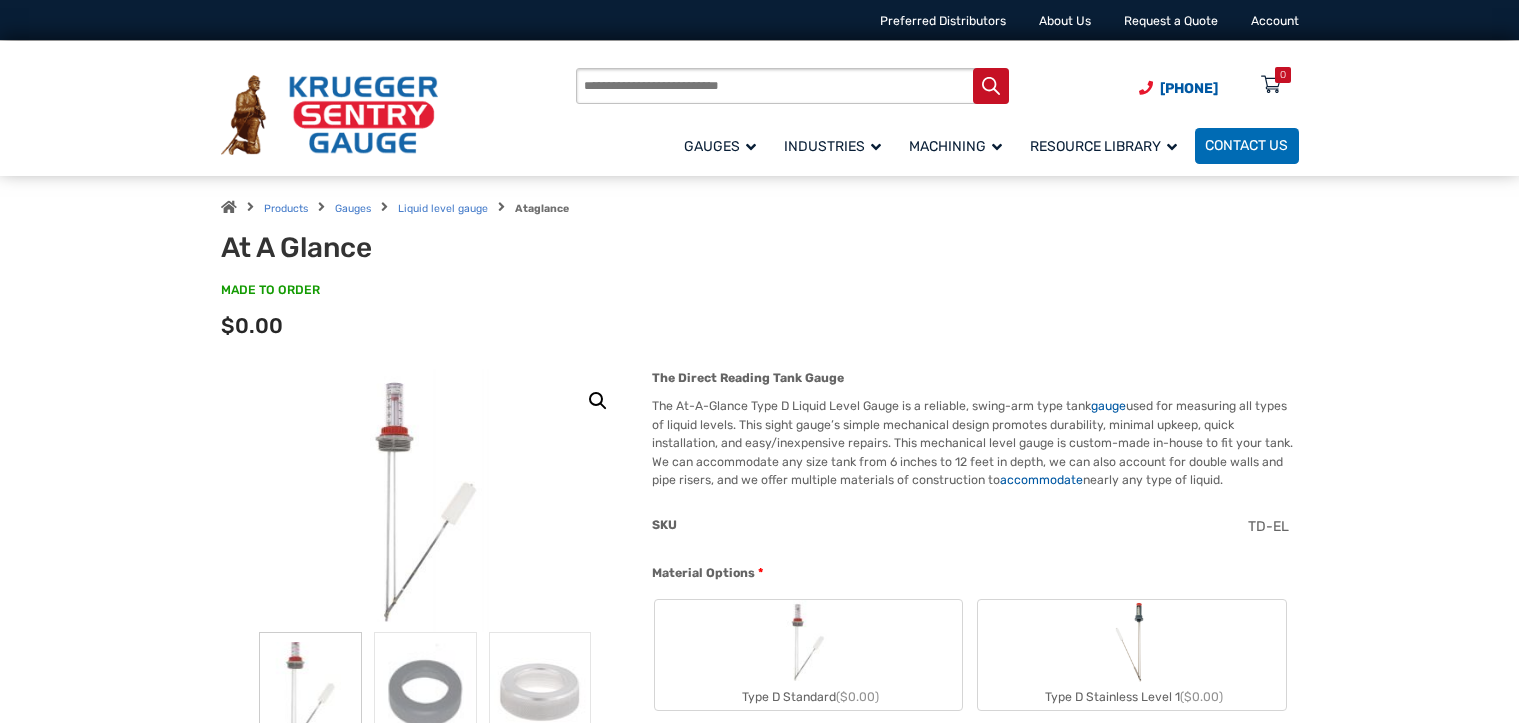 scroll, scrollTop: 0, scrollLeft: 0, axis: both 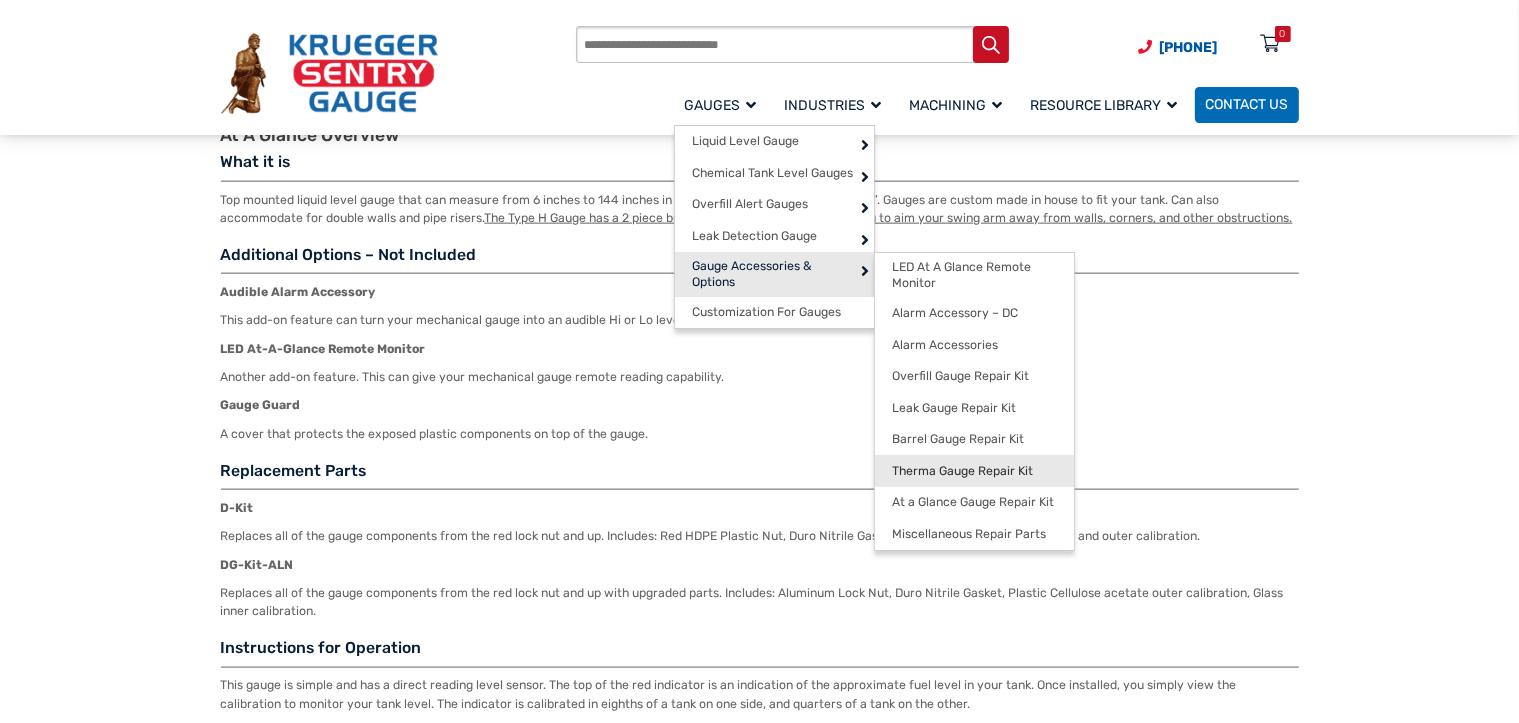 click on "Therma Gauge Repair Kit" at bounding box center (962, 471) 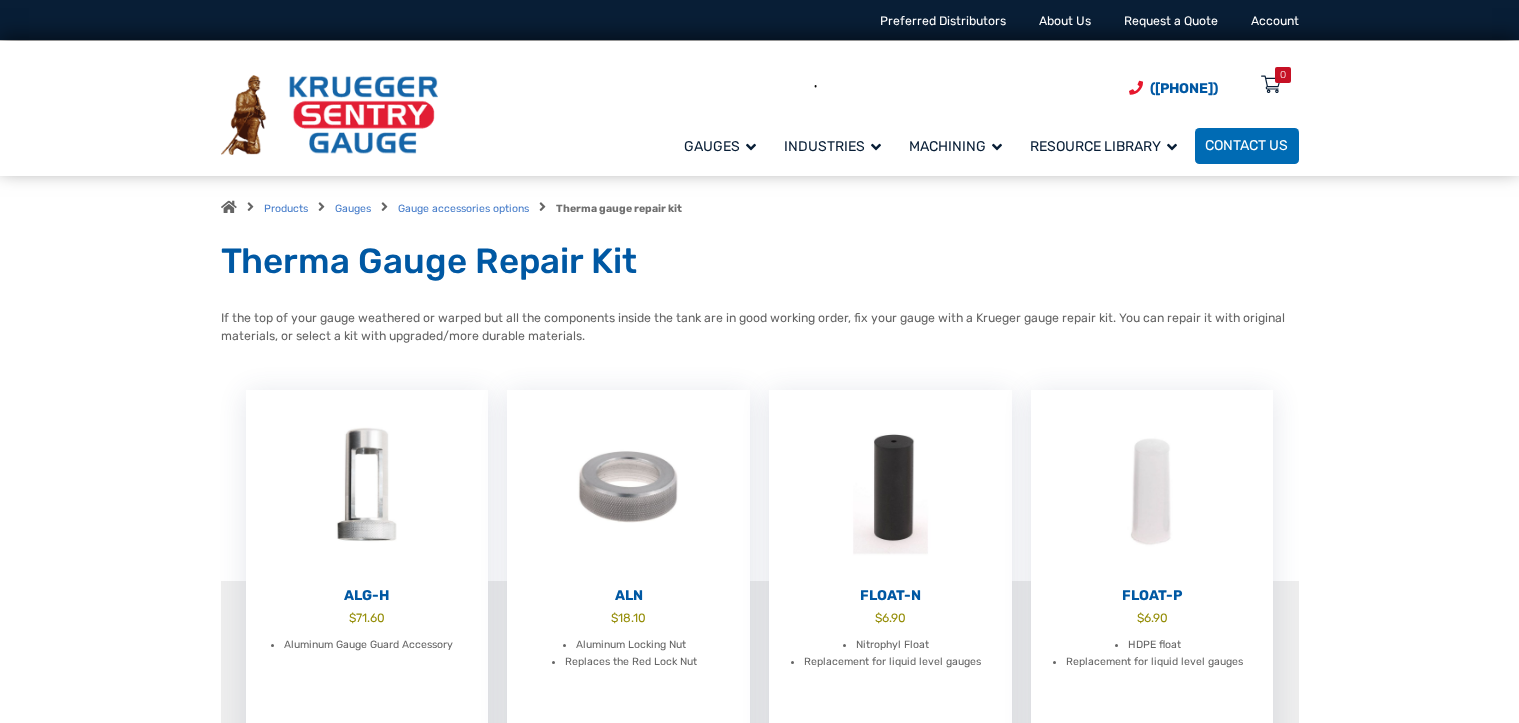 scroll, scrollTop: 0, scrollLeft: 0, axis: both 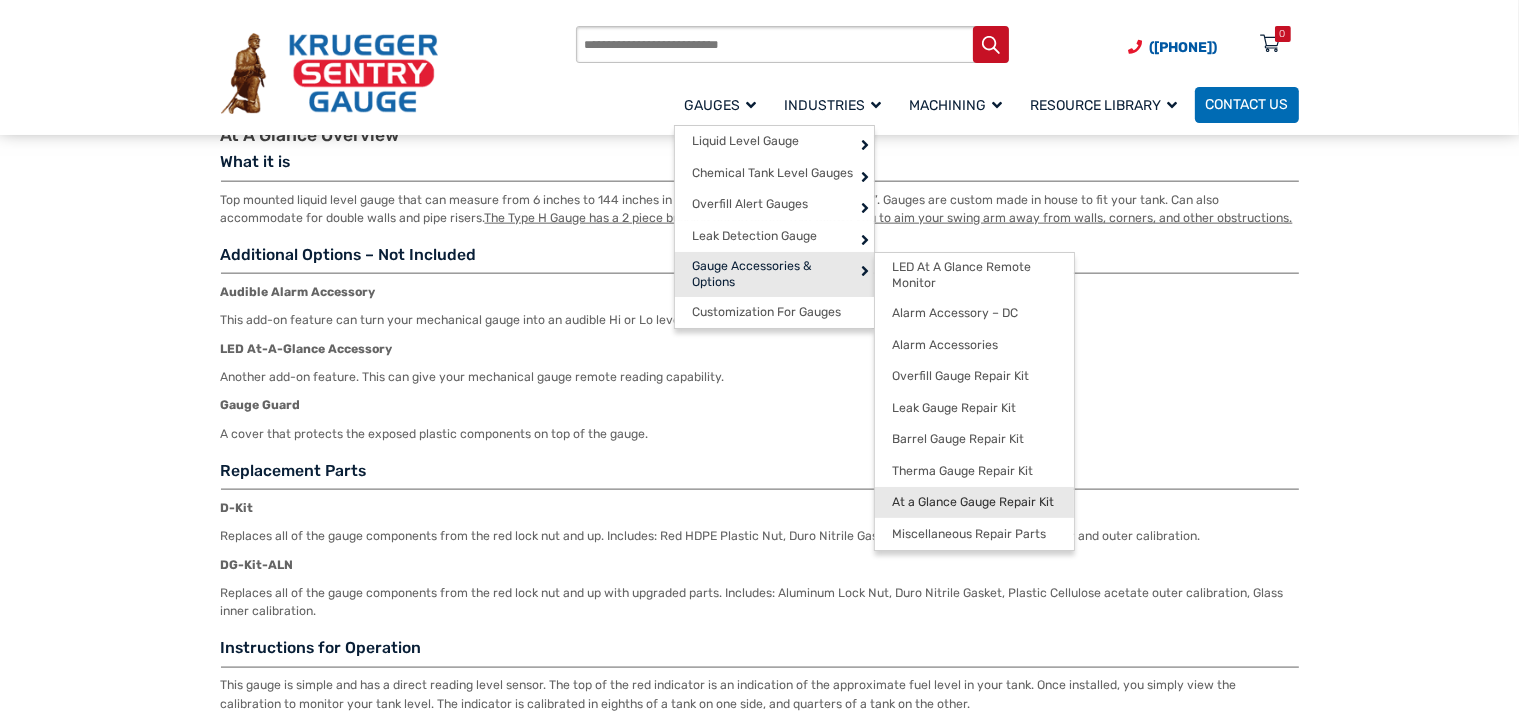 click on "At a Glance Gauge Repair Kit" at bounding box center [973, 502] 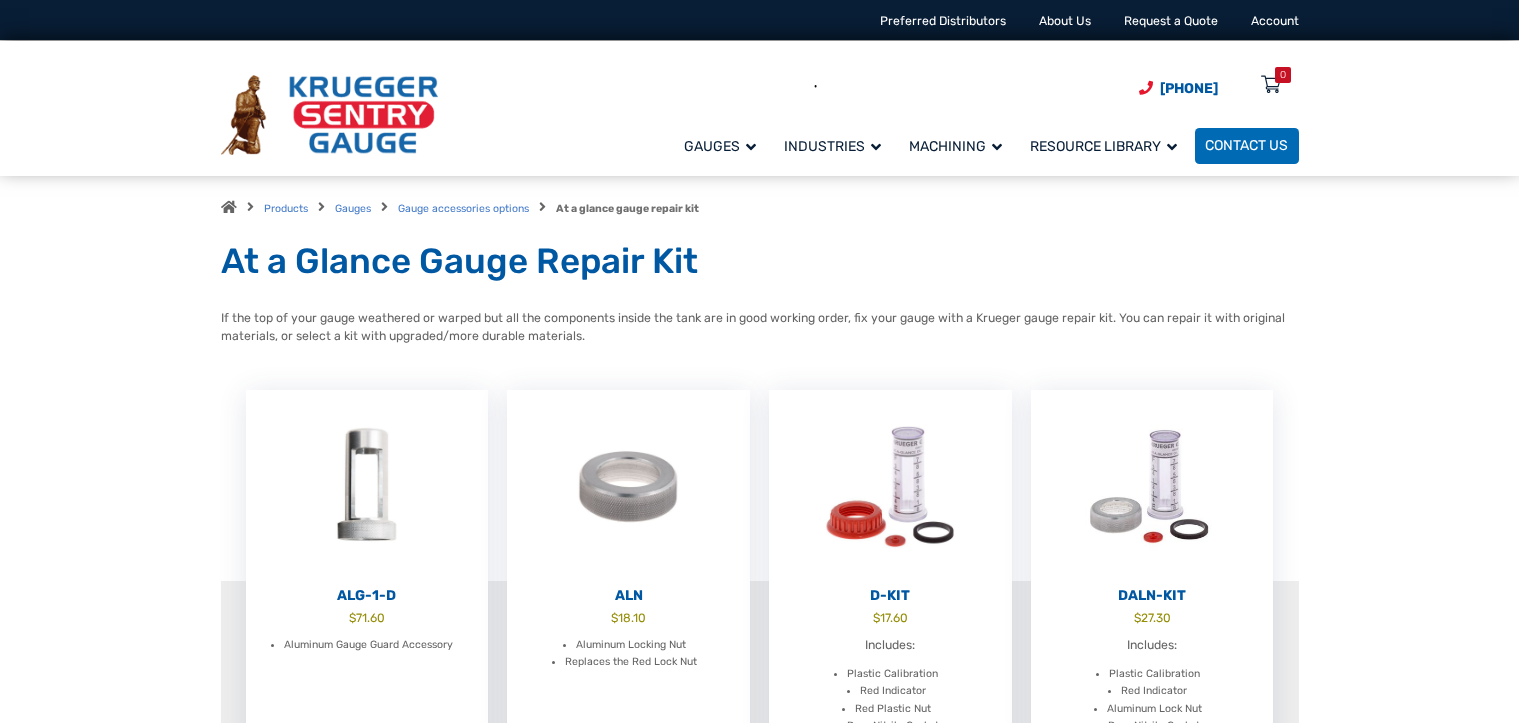 scroll, scrollTop: 0, scrollLeft: 0, axis: both 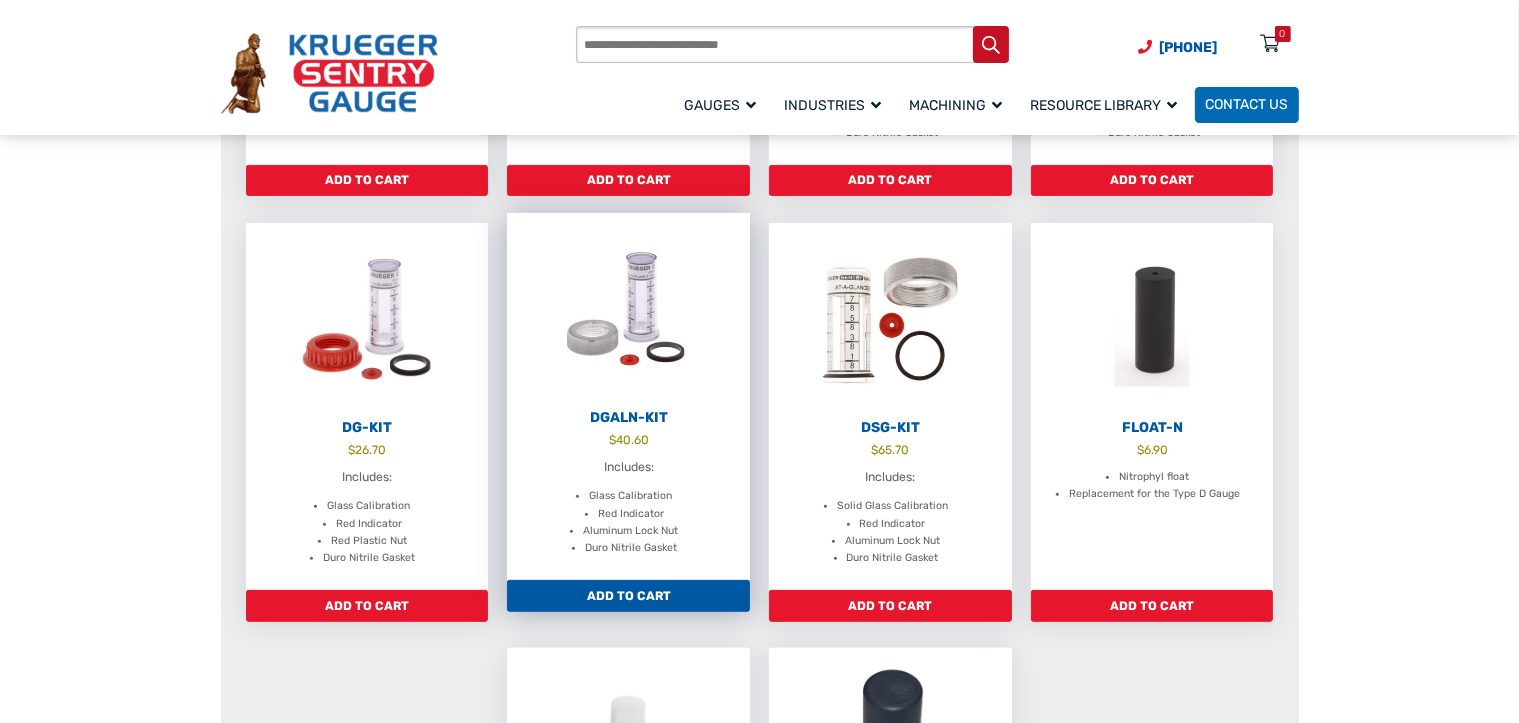 click on "DGALN-Kit" at bounding box center (628, 418) 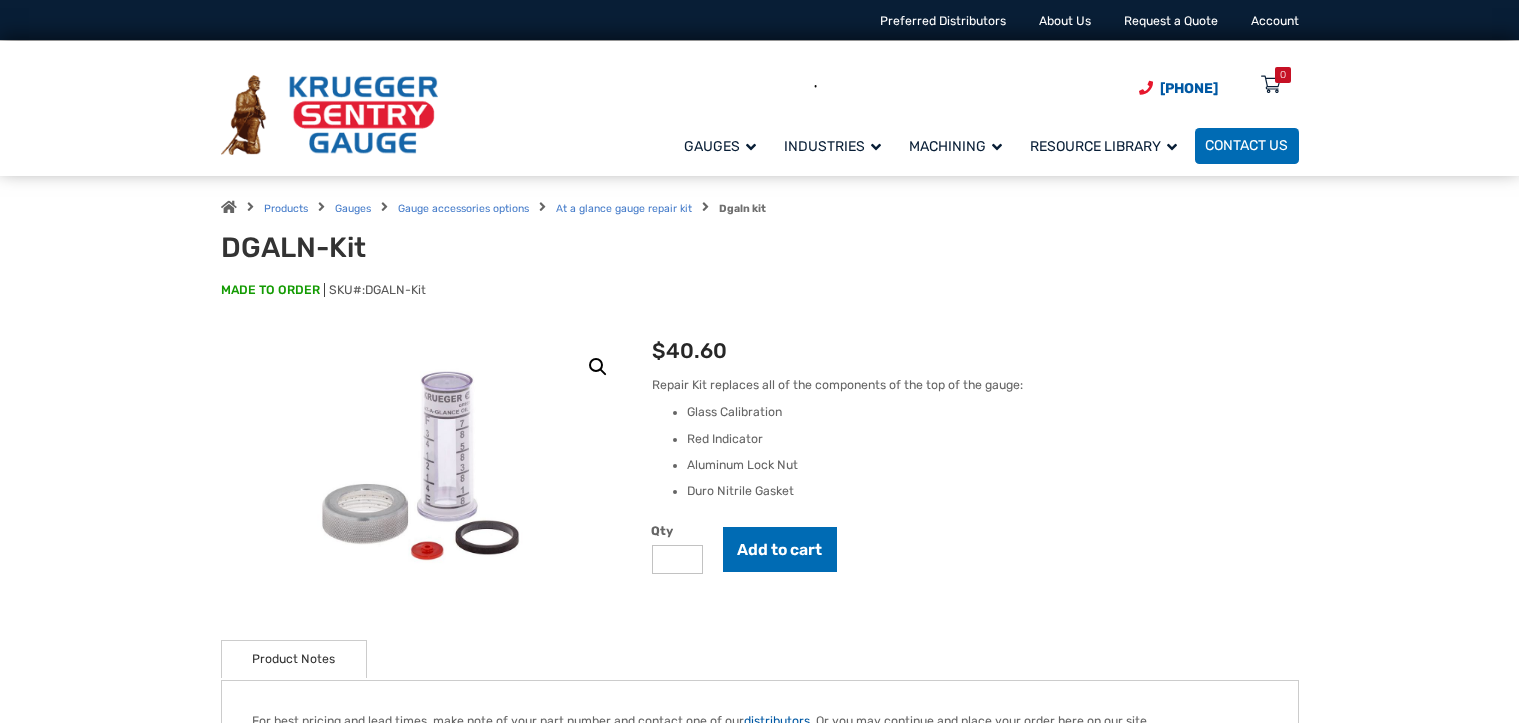 scroll, scrollTop: 0, scrollLeft: 0, axis: both 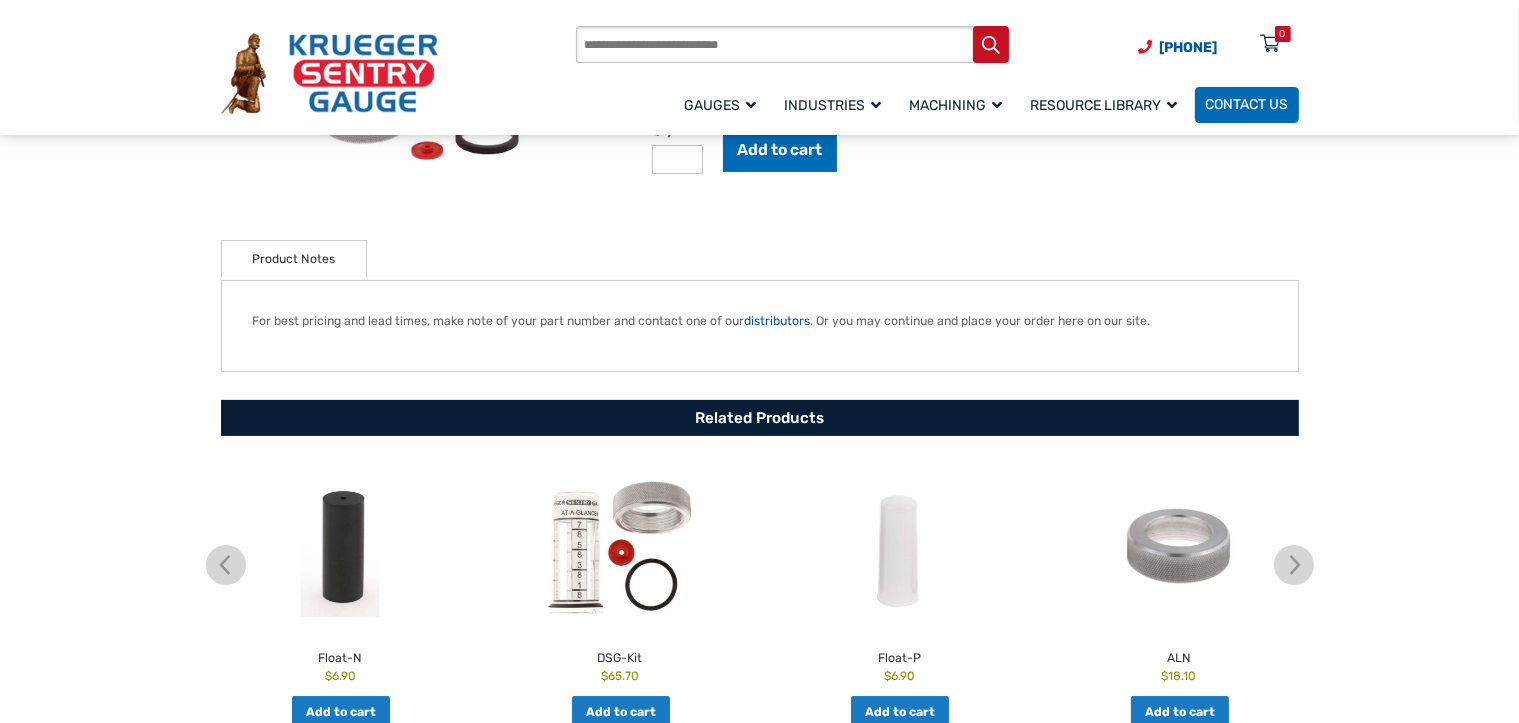click at bounding box center (620, 546) 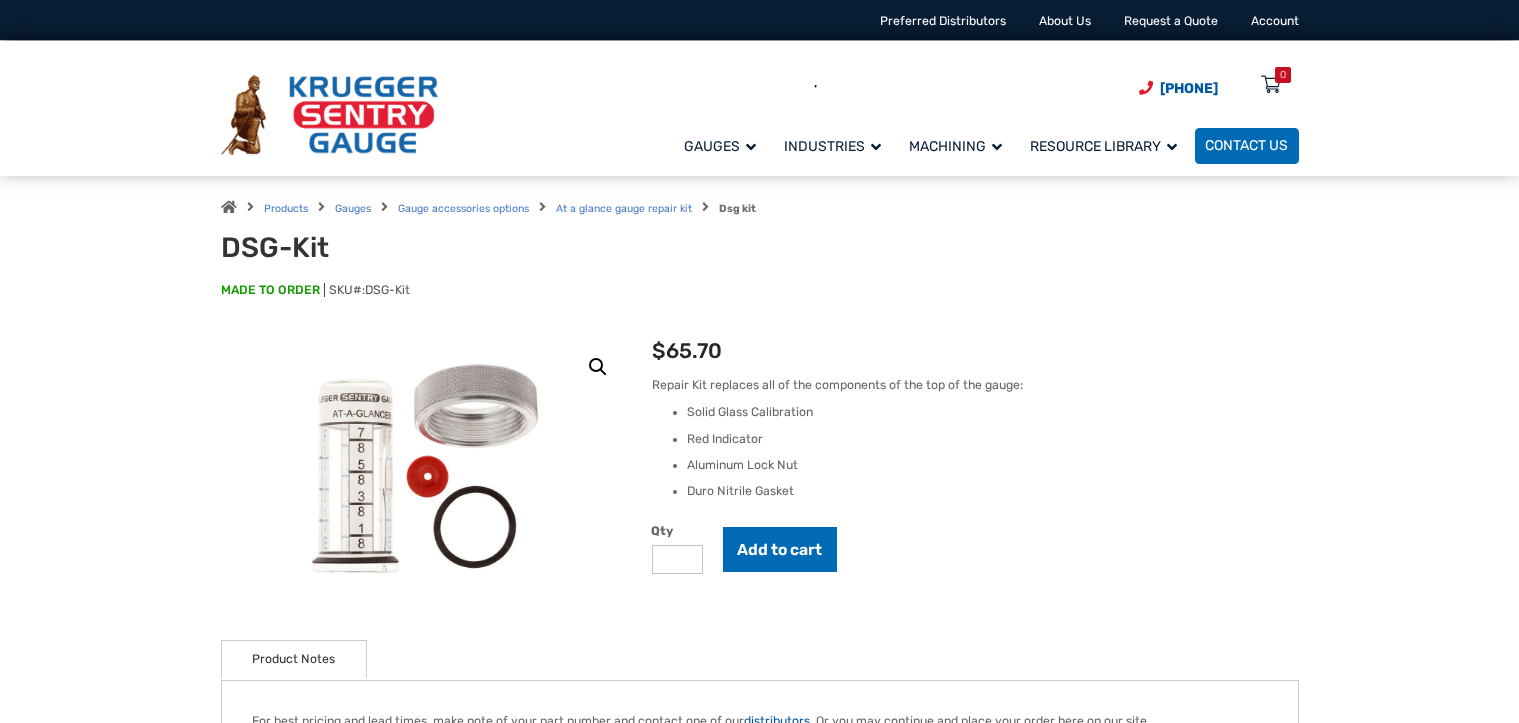 scroll, scrollTop: 0, scrollLeft: 0, axis: both 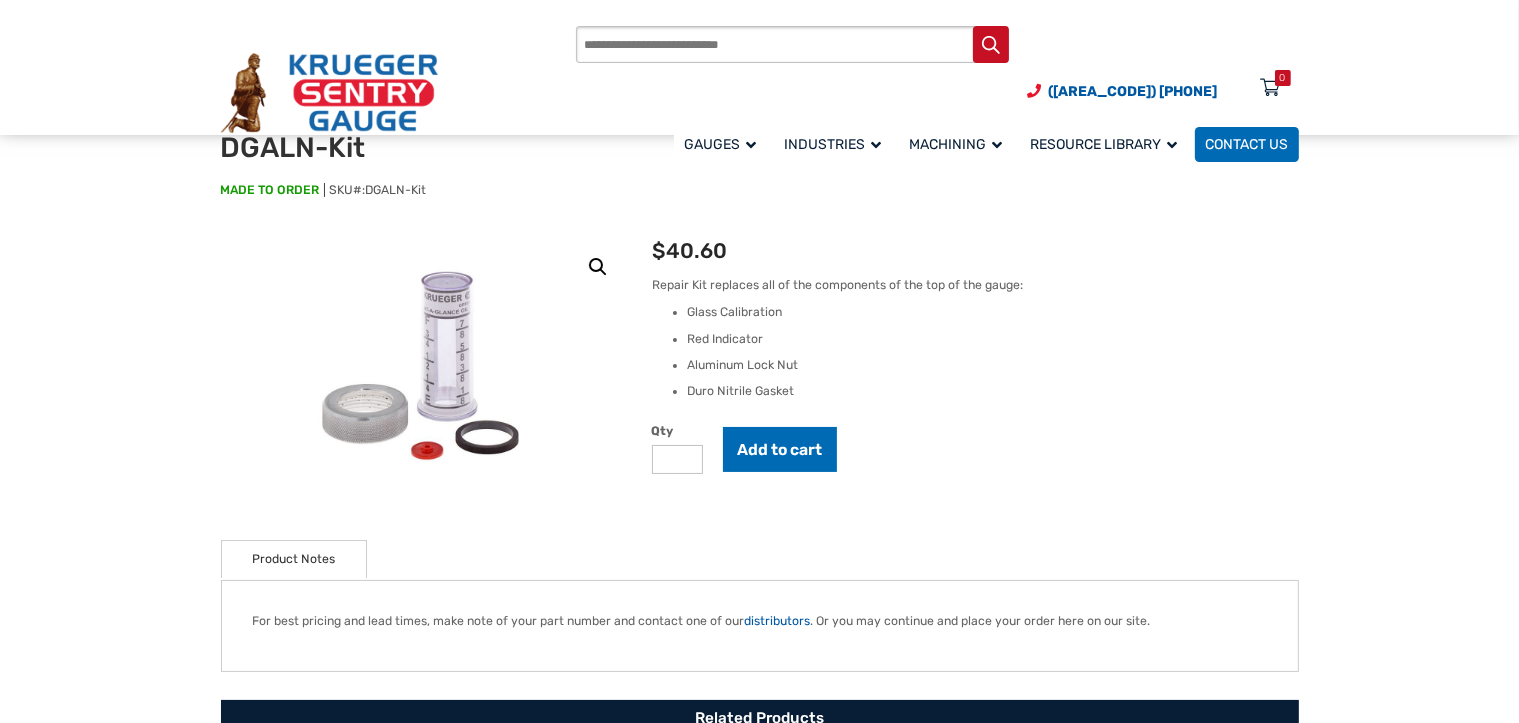 click on "*" at bounding box center [677, 459] 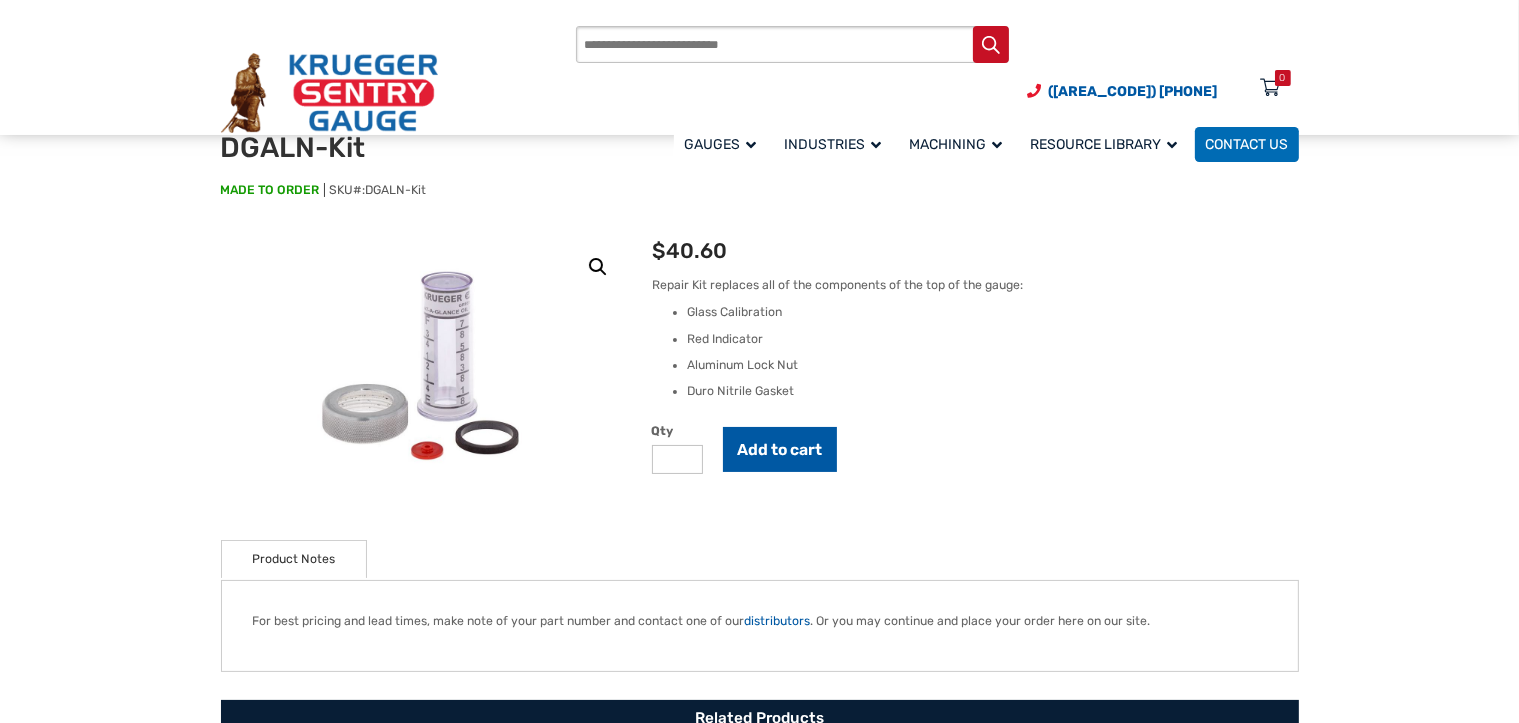 click on "Add to cart" at bounding box center (780, 450) 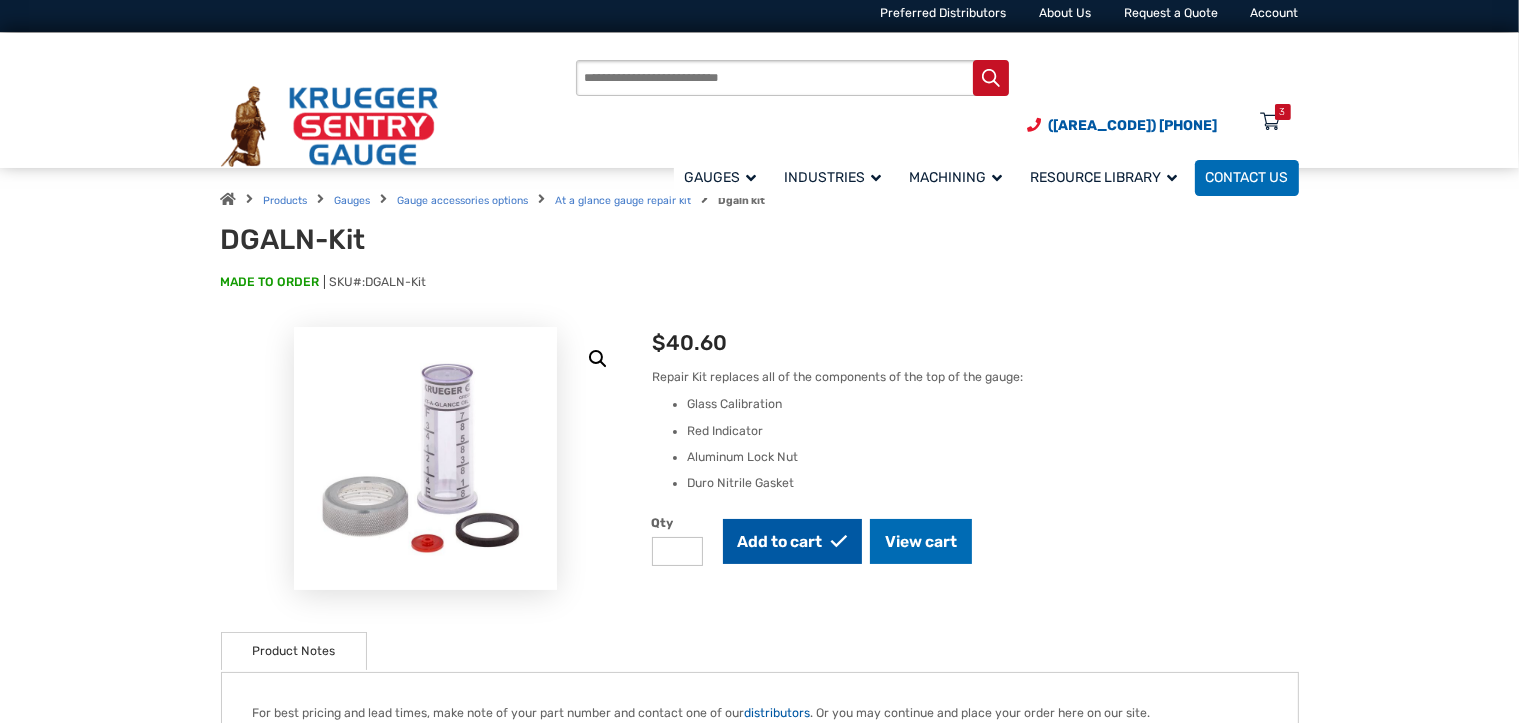 scroll, scrollTop: 0, scrollLeft: 0, axis: both 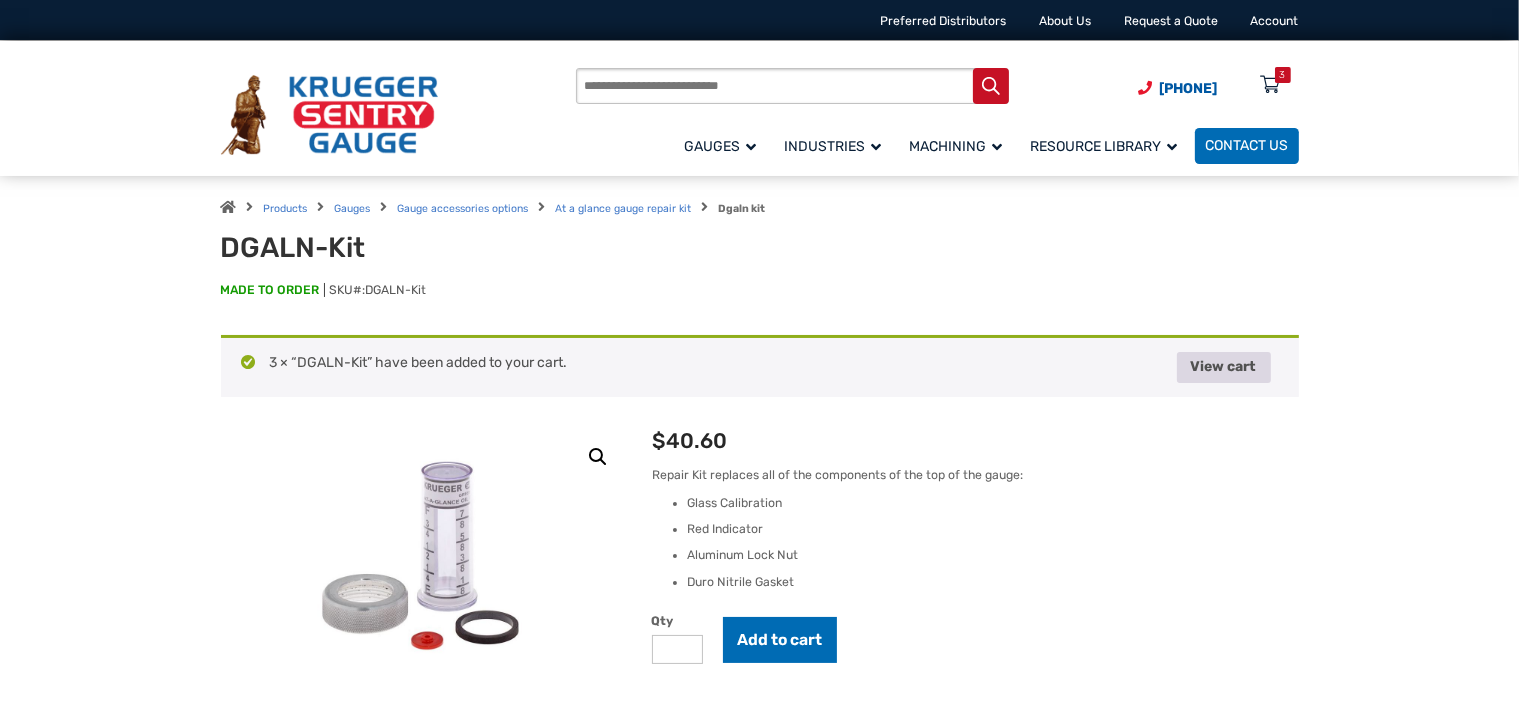 click on "View cart" at bounding box center (1224, 367) 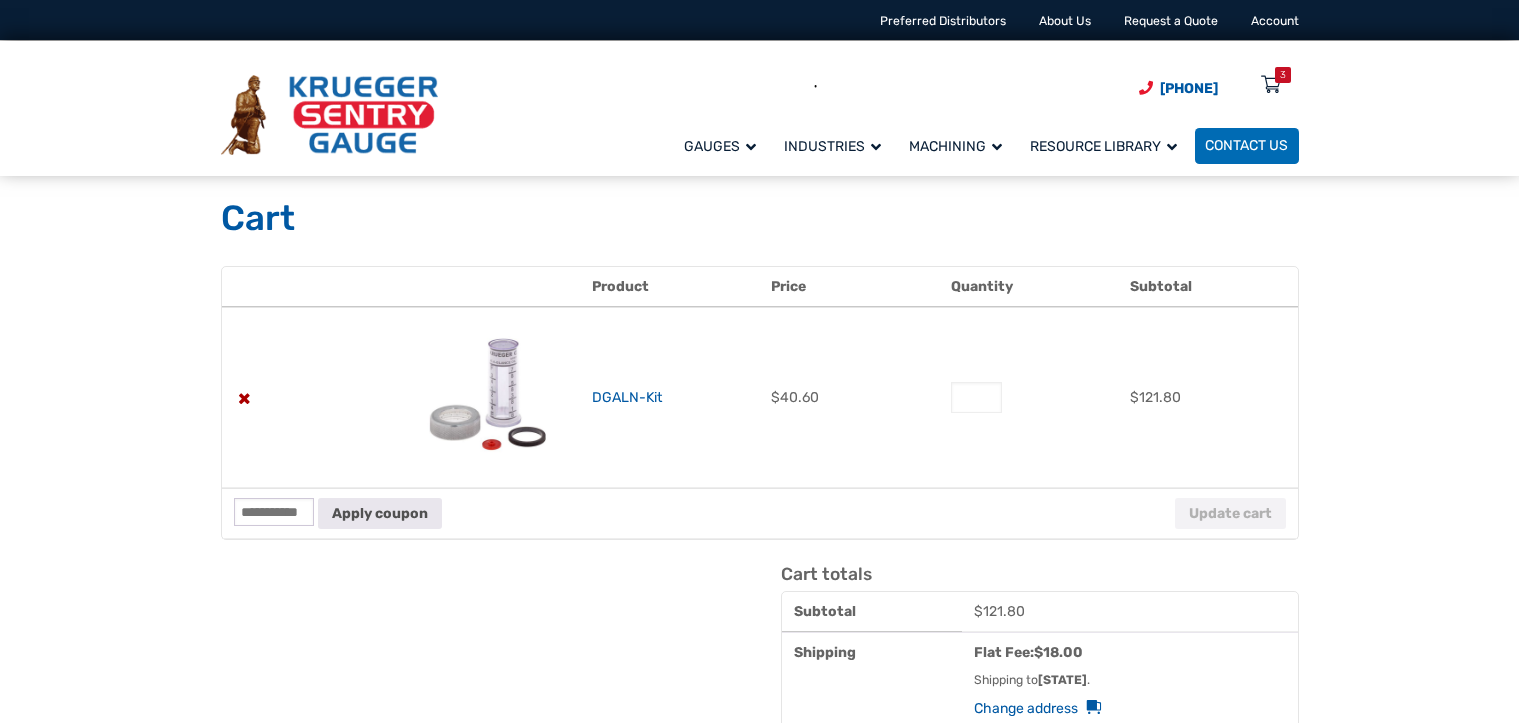 scroll, scrollTop: 0, scrollLeft: 0, axis: both 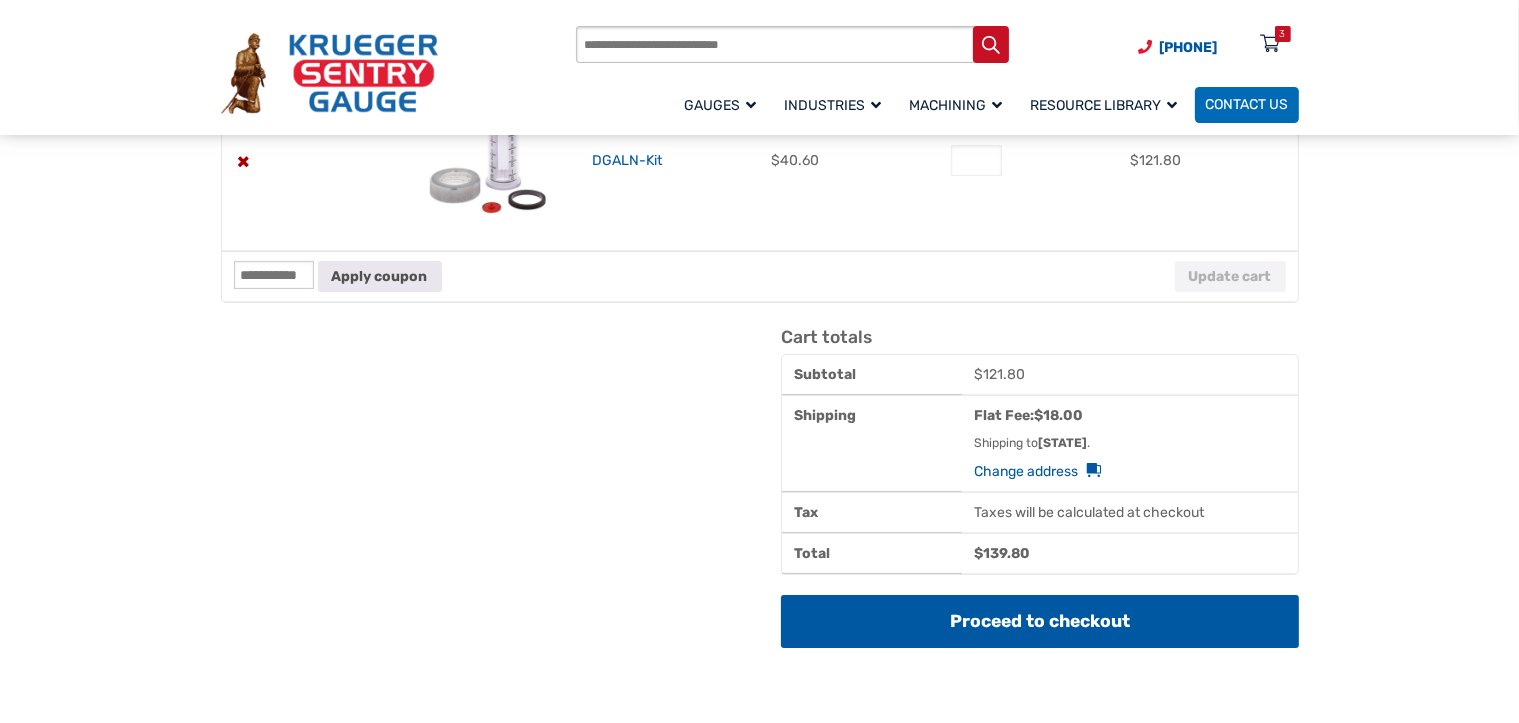 click on "Proceed to checkout" at bounding box center [1039, 621] 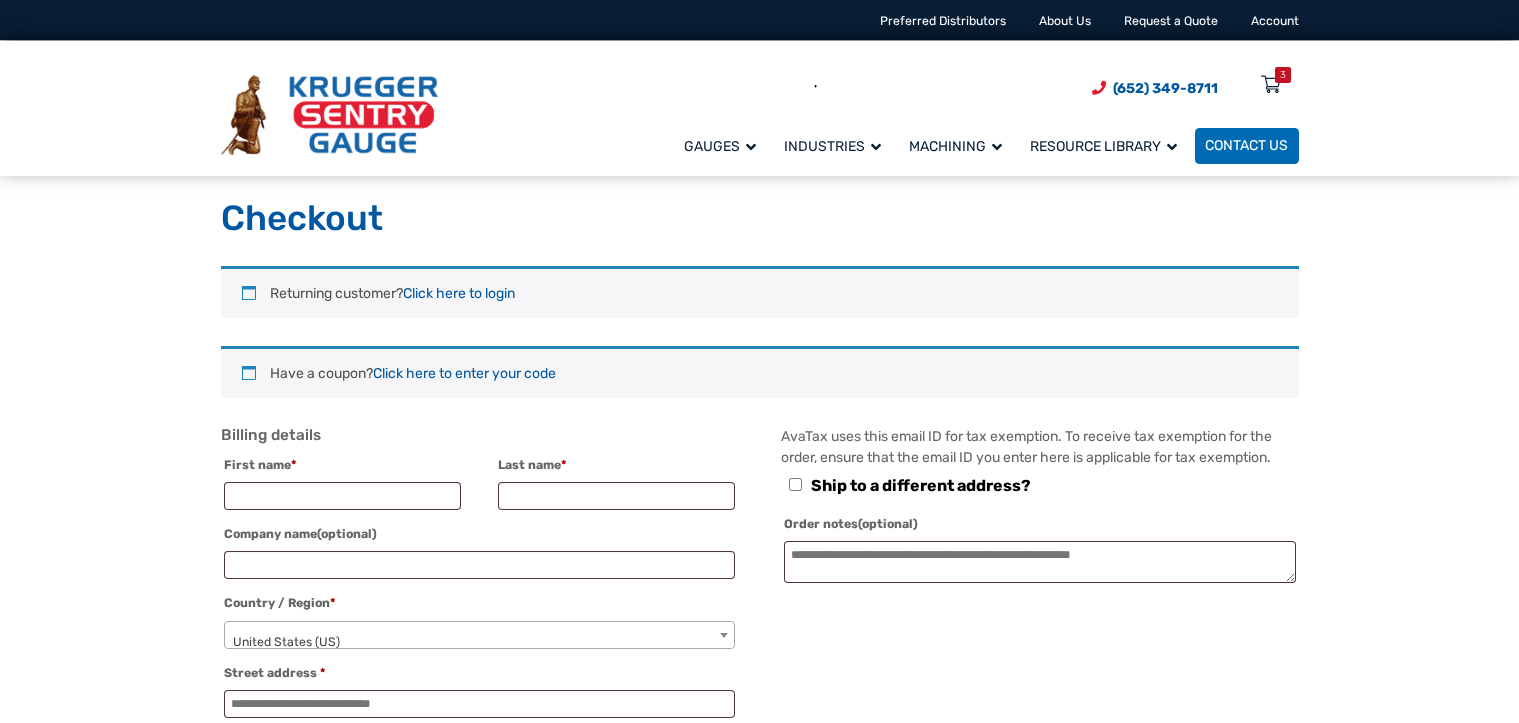 scroll, scrollTop: 0, scrollLeft: 0, axis: both 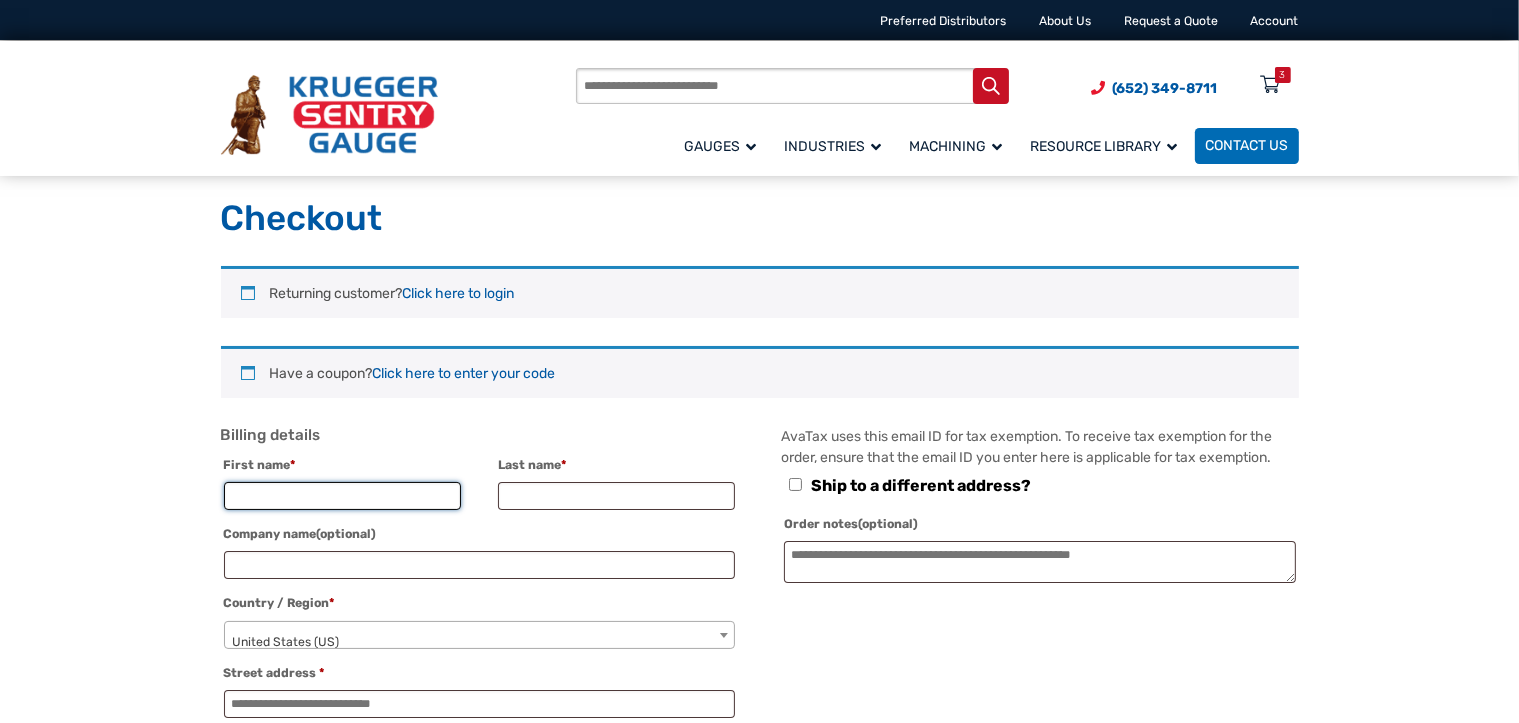 click on "Lorem ipsu  *" at bounding box center (342, 496) 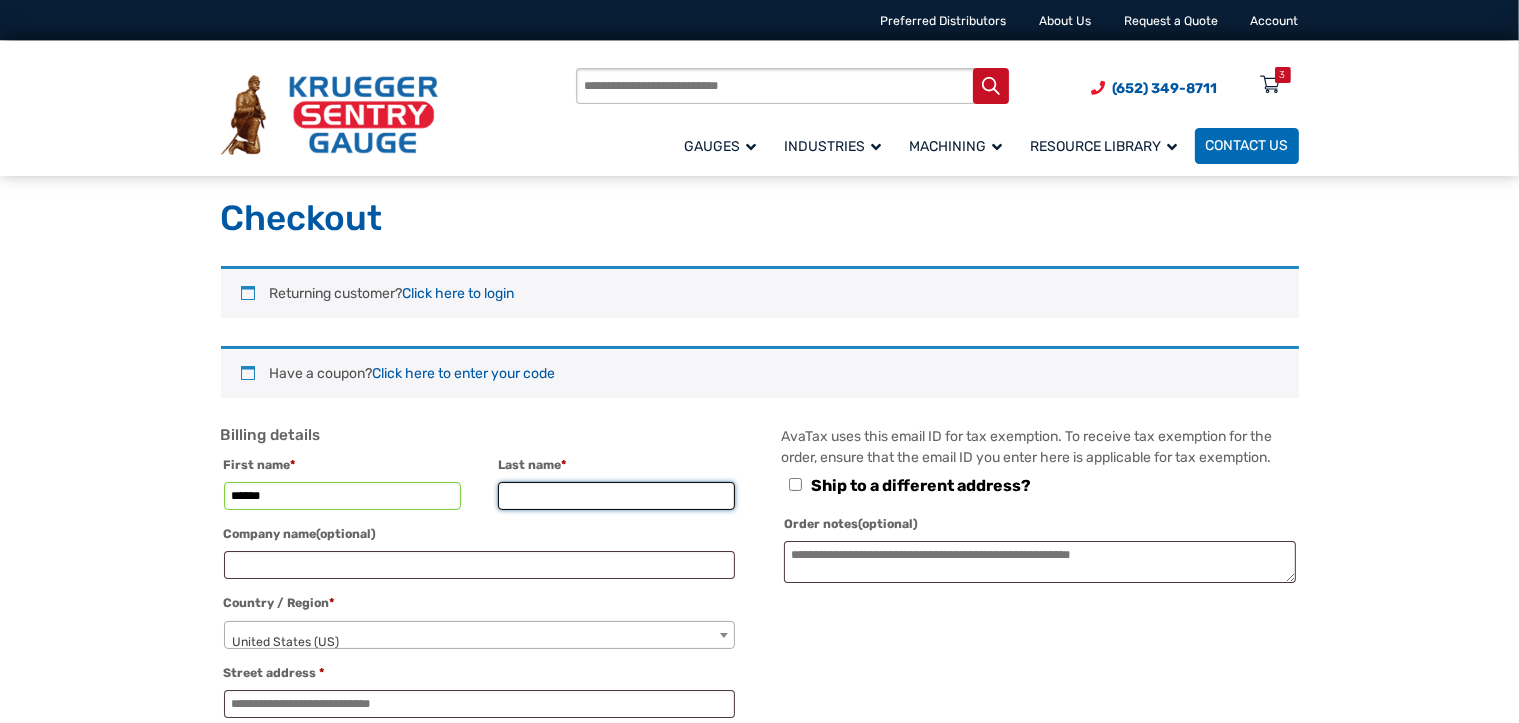click on "Lore ipsu  *" at bounding box center (616, 496) 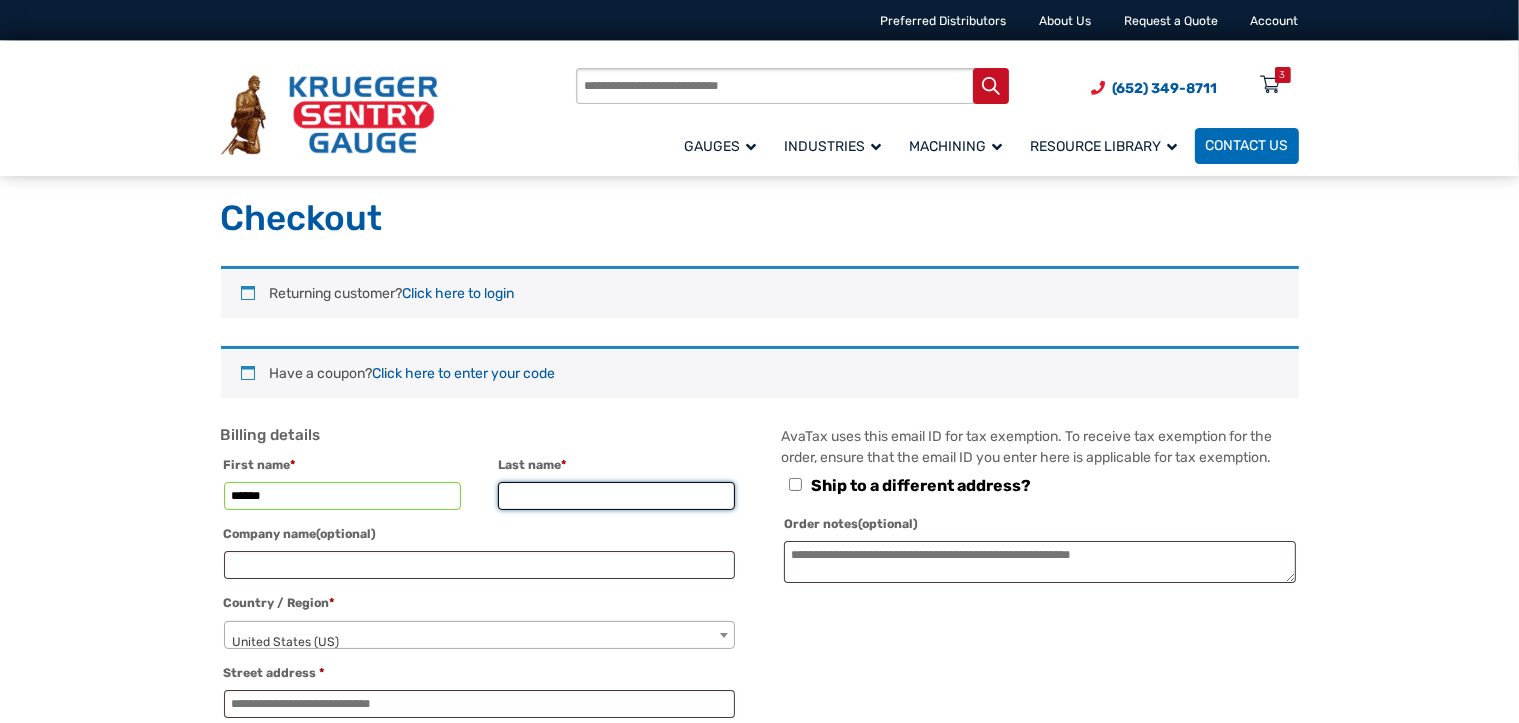 type on "*******" 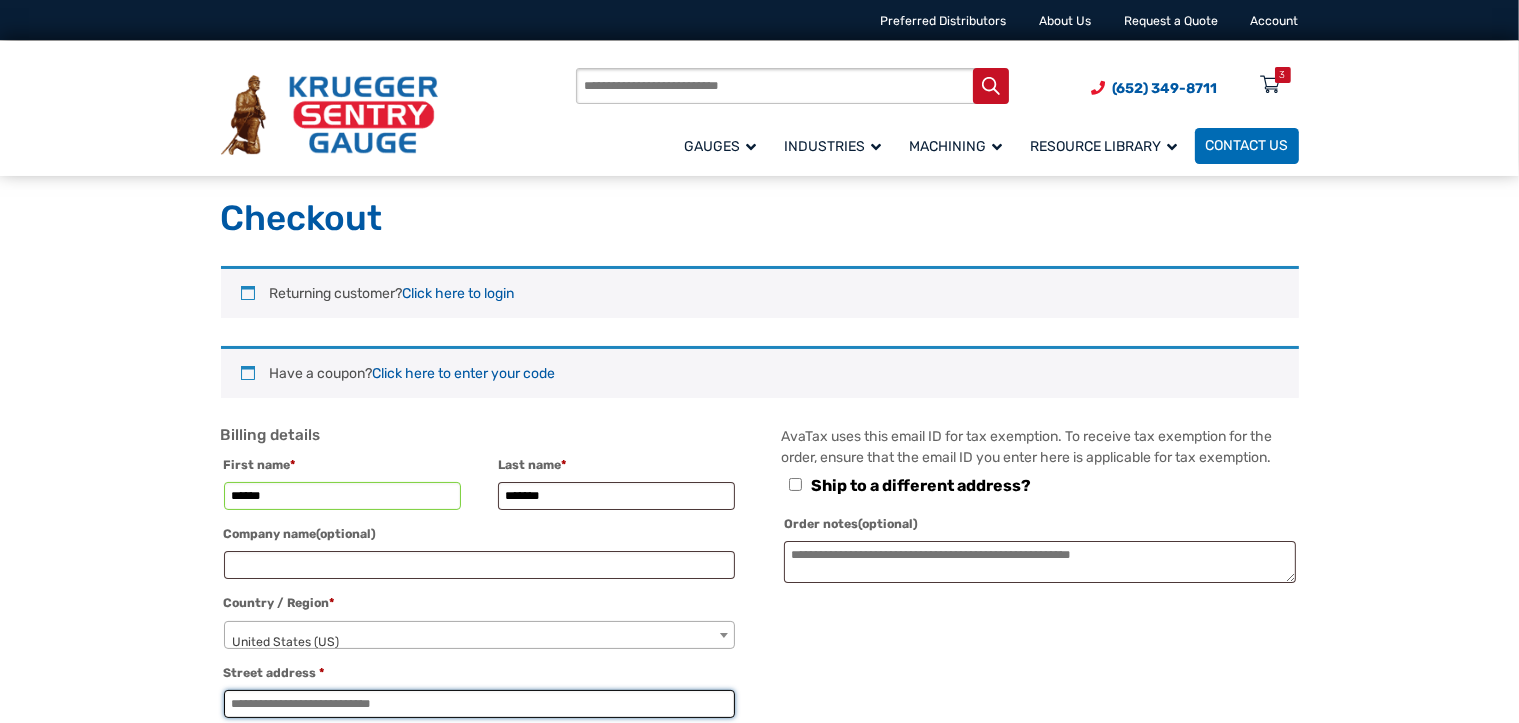 type on "**********" 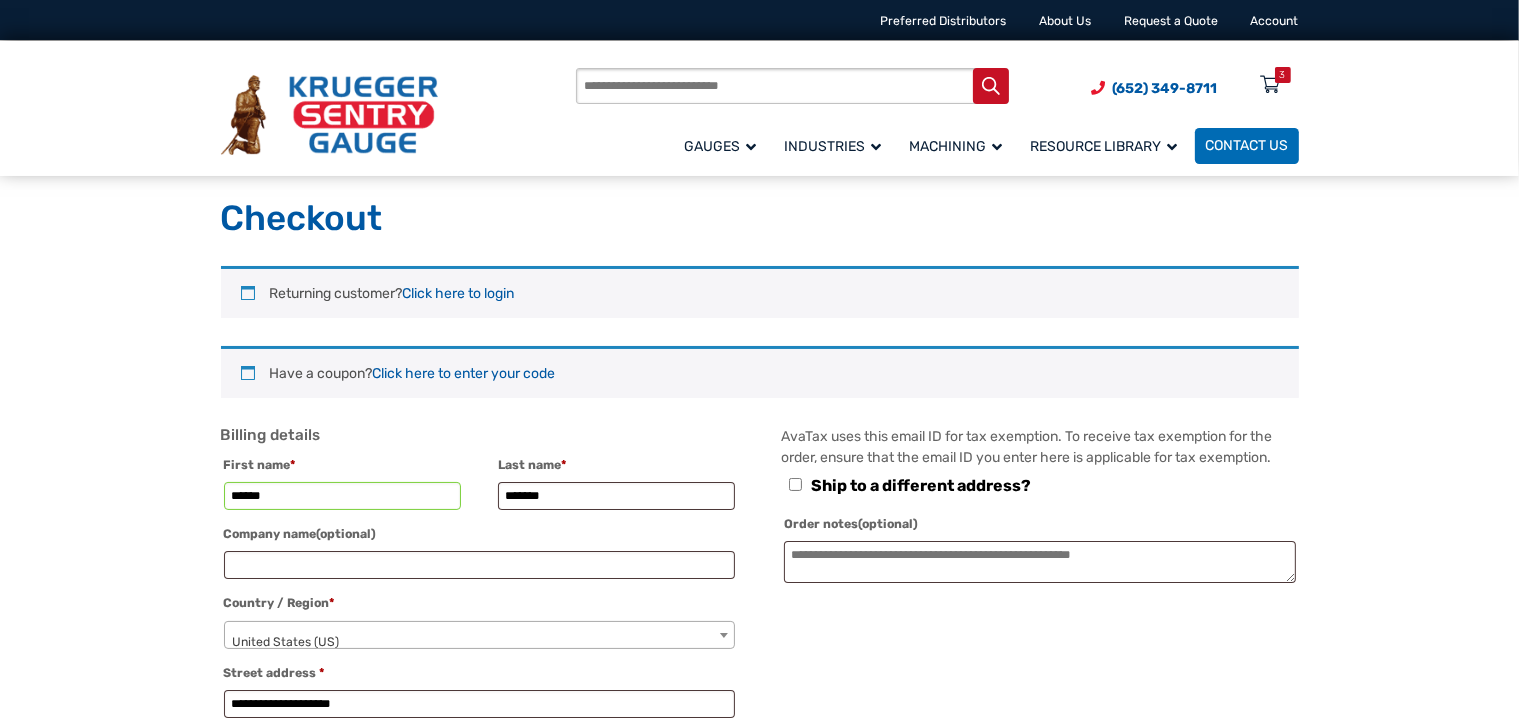 type on "*********" 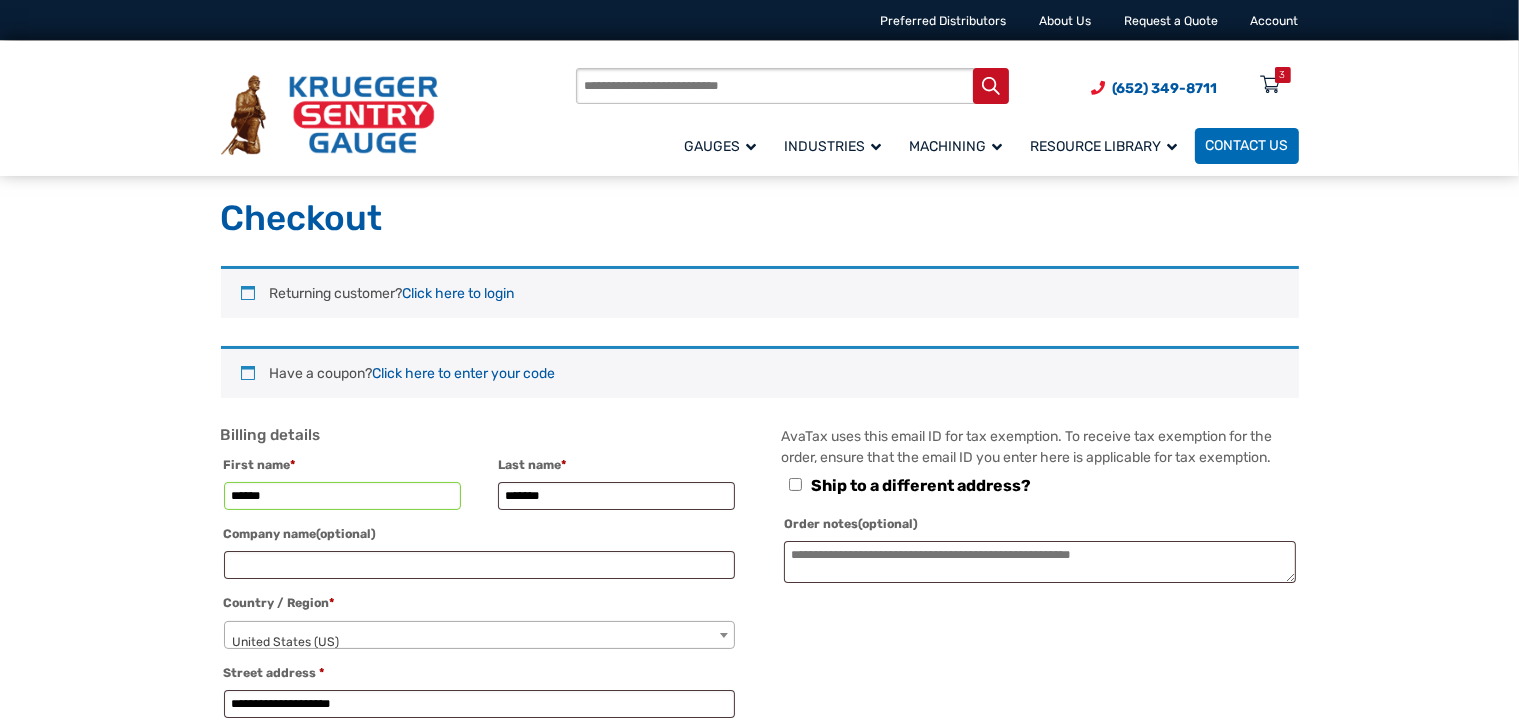 type on "*****" 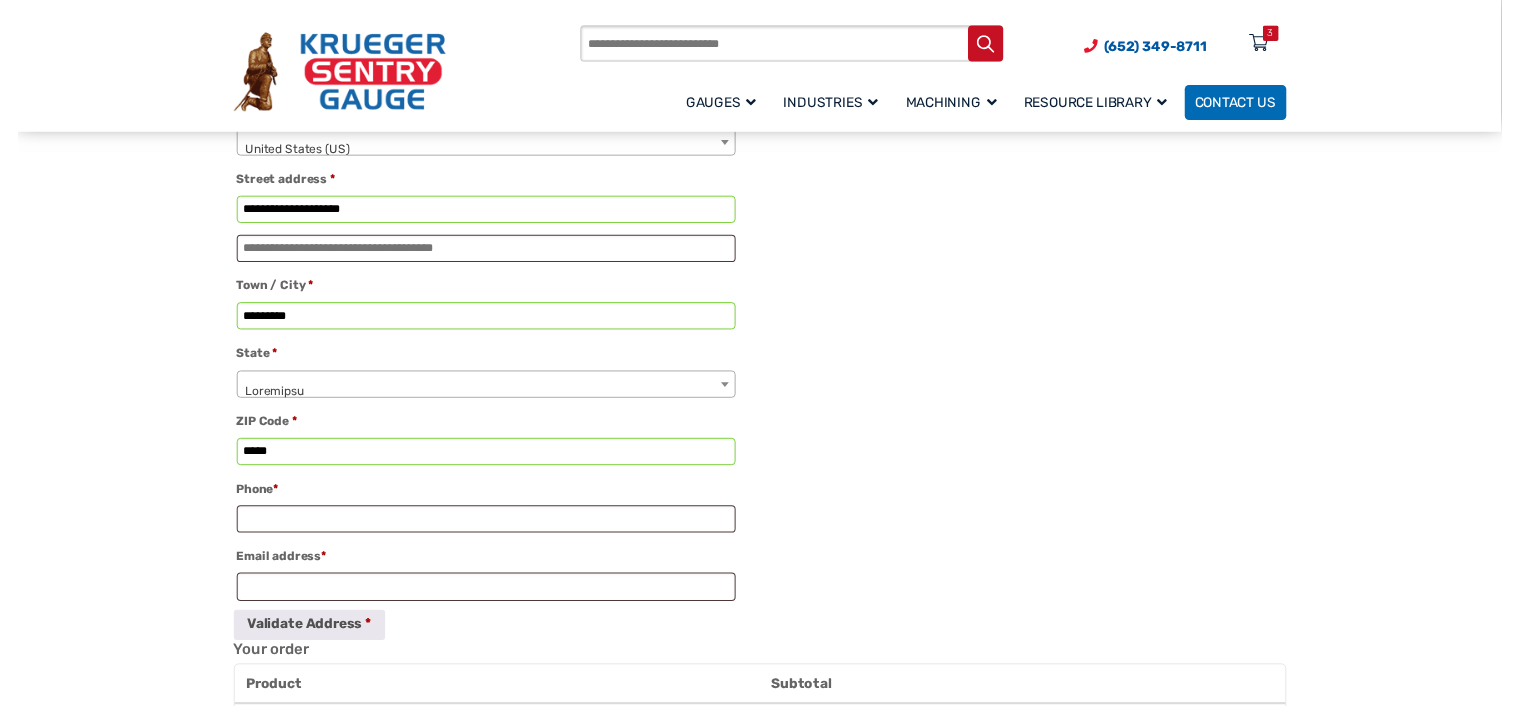 scroll, scrollTop: 500, scrollLeft: 0, axis: vertical 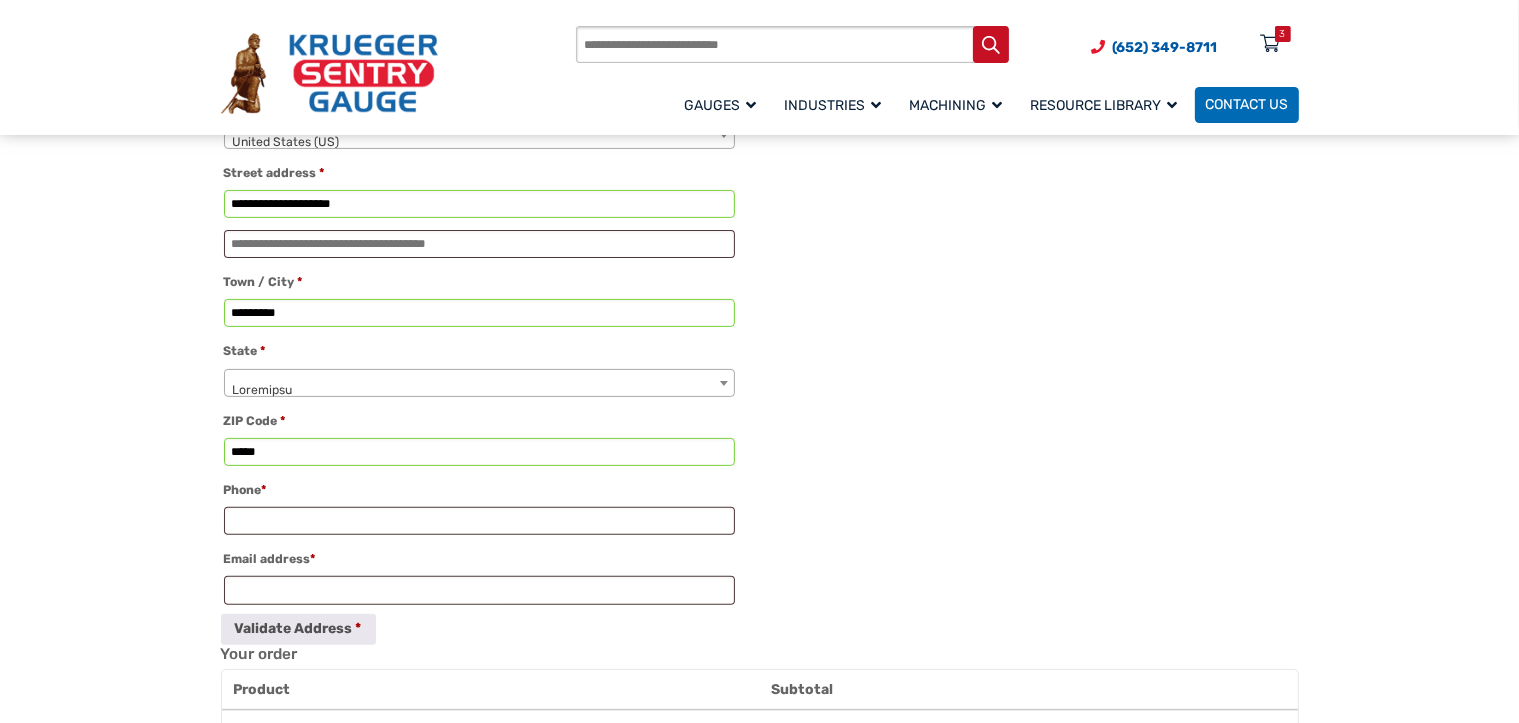 click at bounding box center [724, 383] 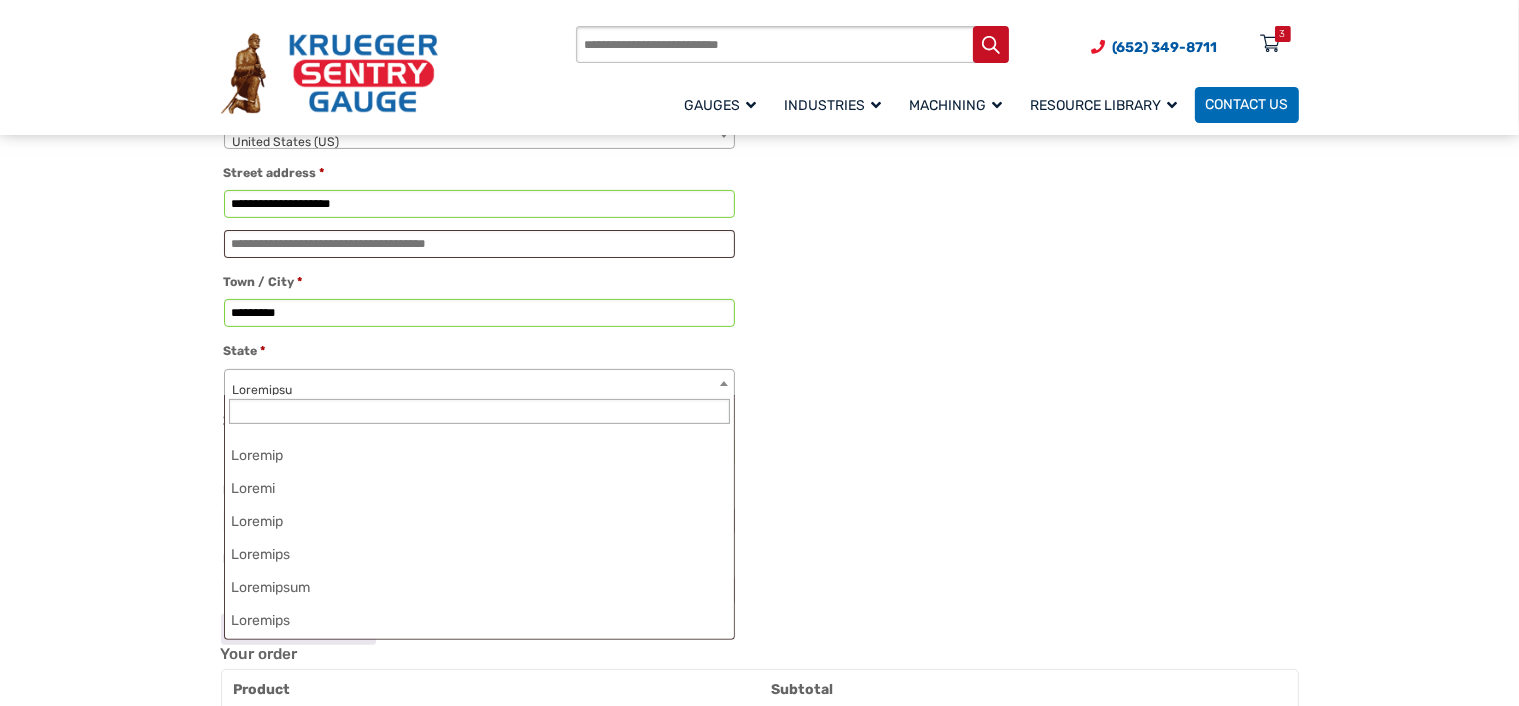 scroll, scrollTop: 1550, scrollLeft: 0, axis: vertical 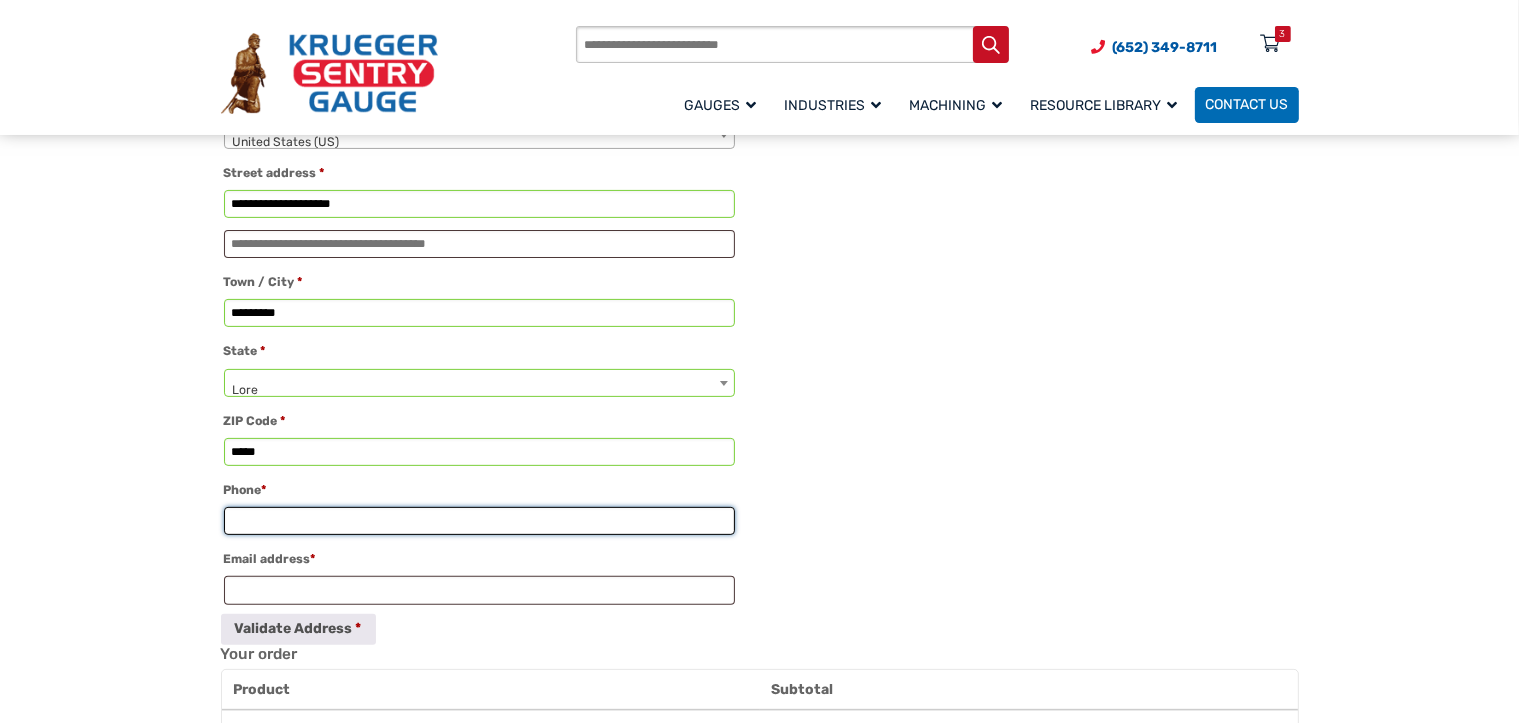 click on "Lorem  *" at bounding box center (479, 521) 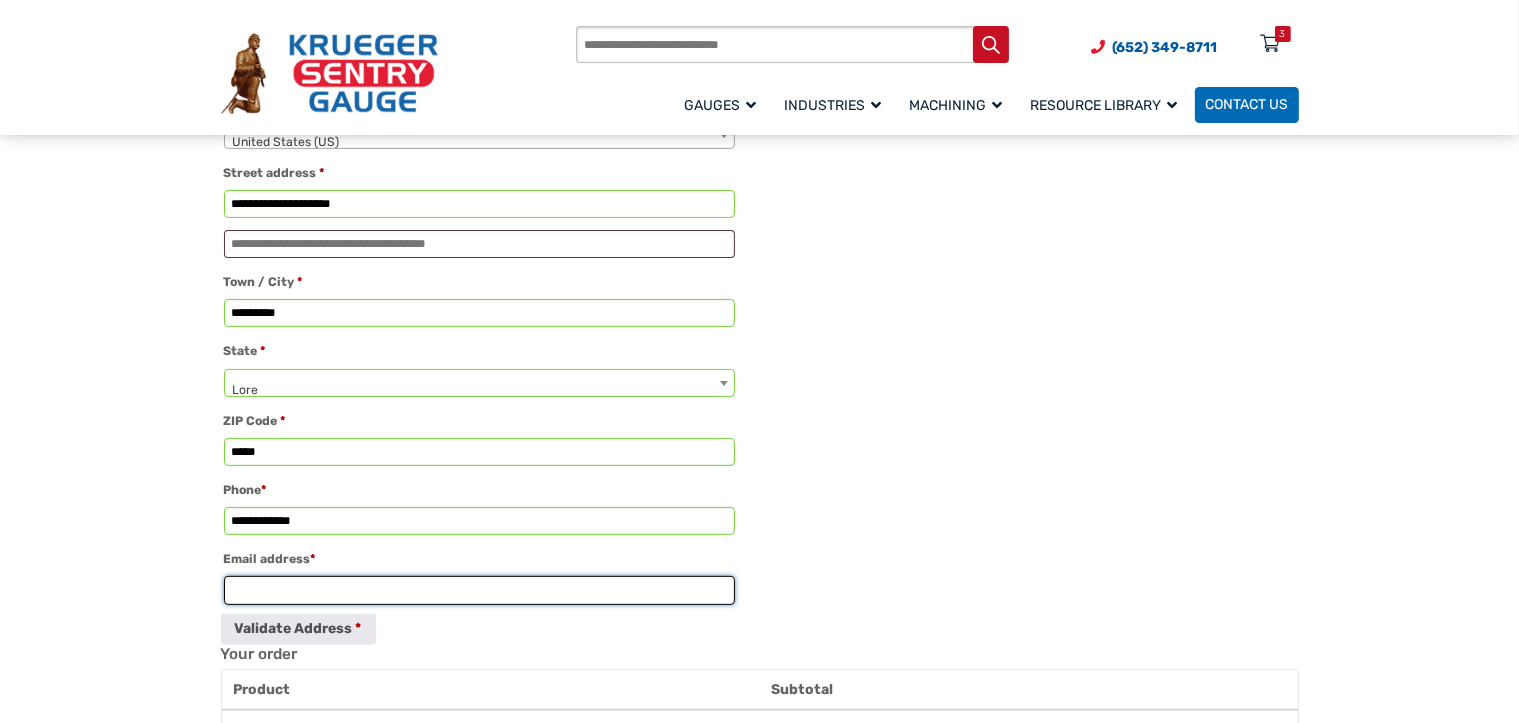 click on "Lorem ipsumdo  *" at bounding box center [479, 590] 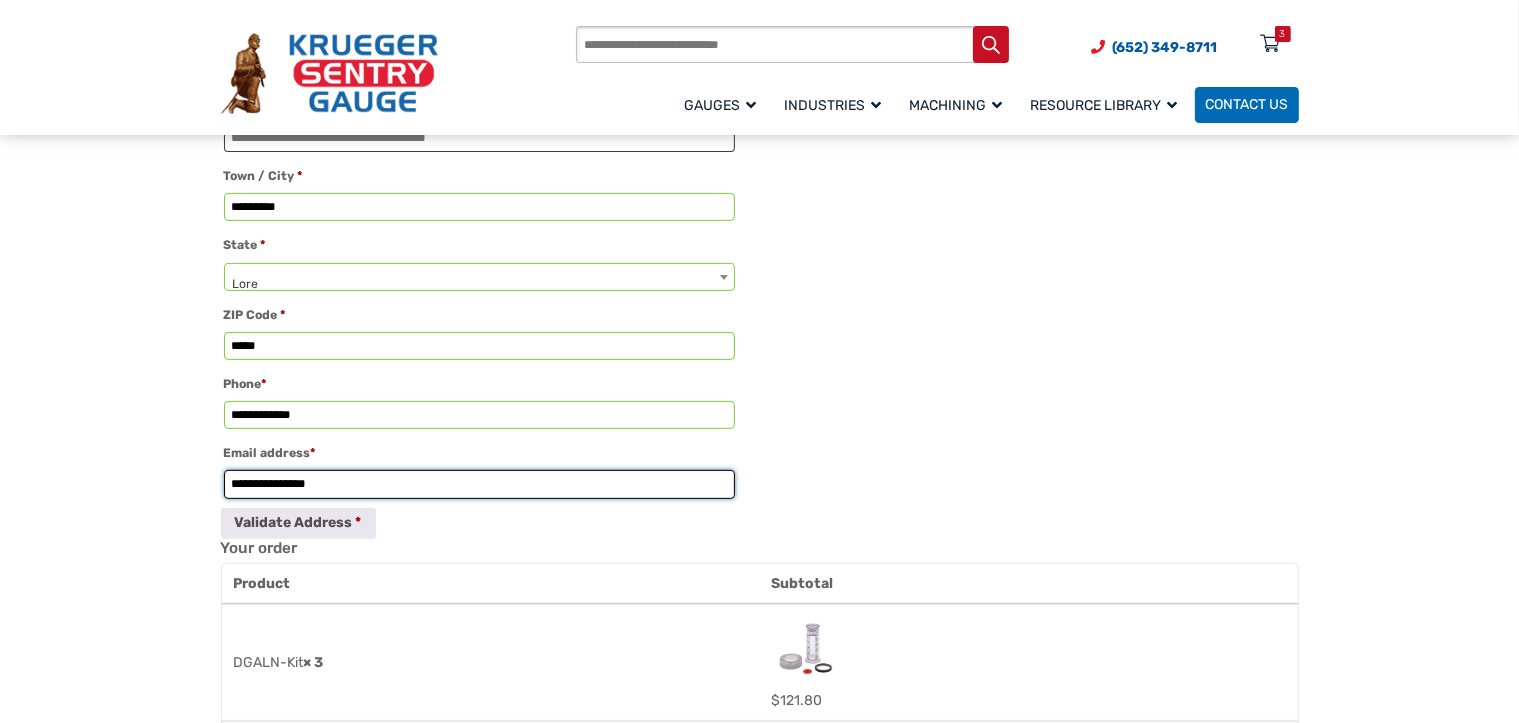 scroll, scrollTop: 700, scrollLeft: 0, axis: vertical 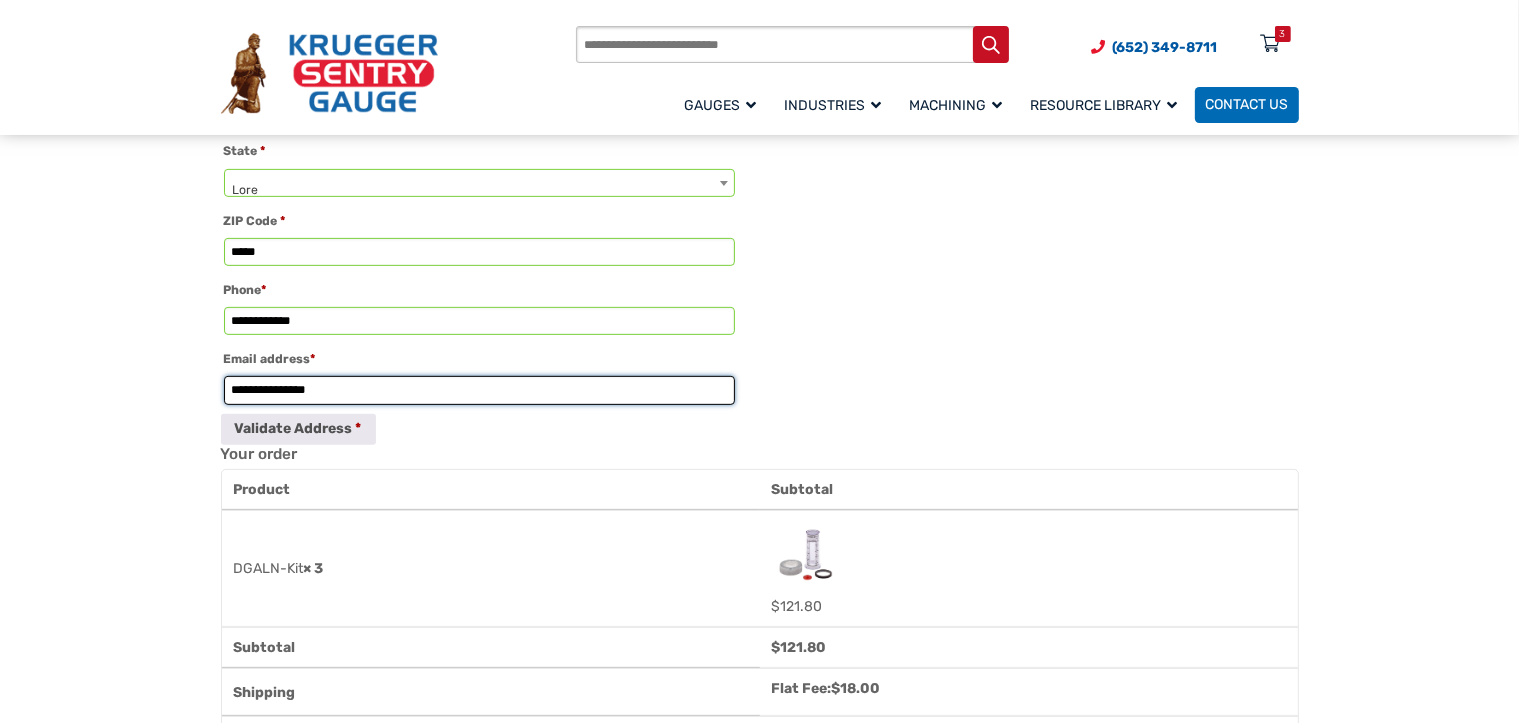 click on "**********" at bounding box center [479, 390] 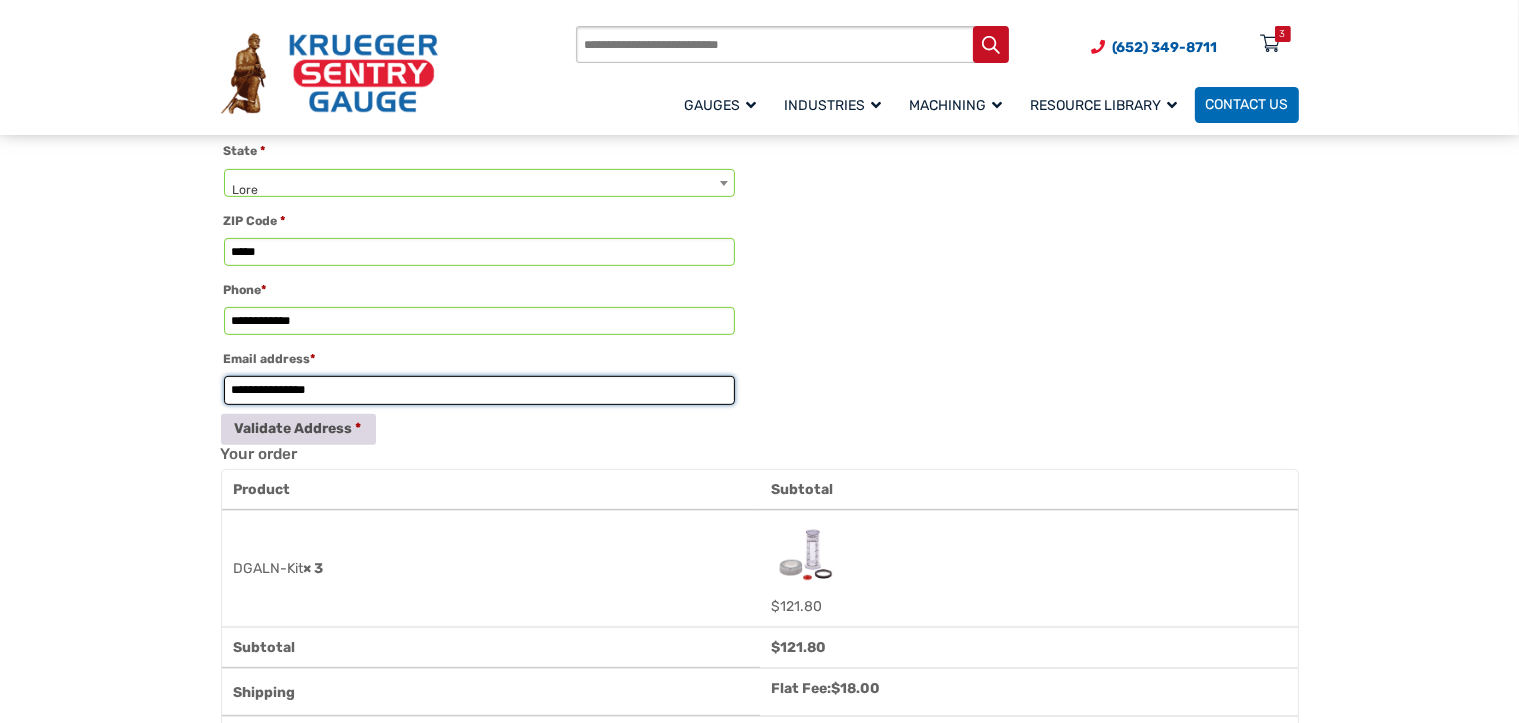 type on "**********" 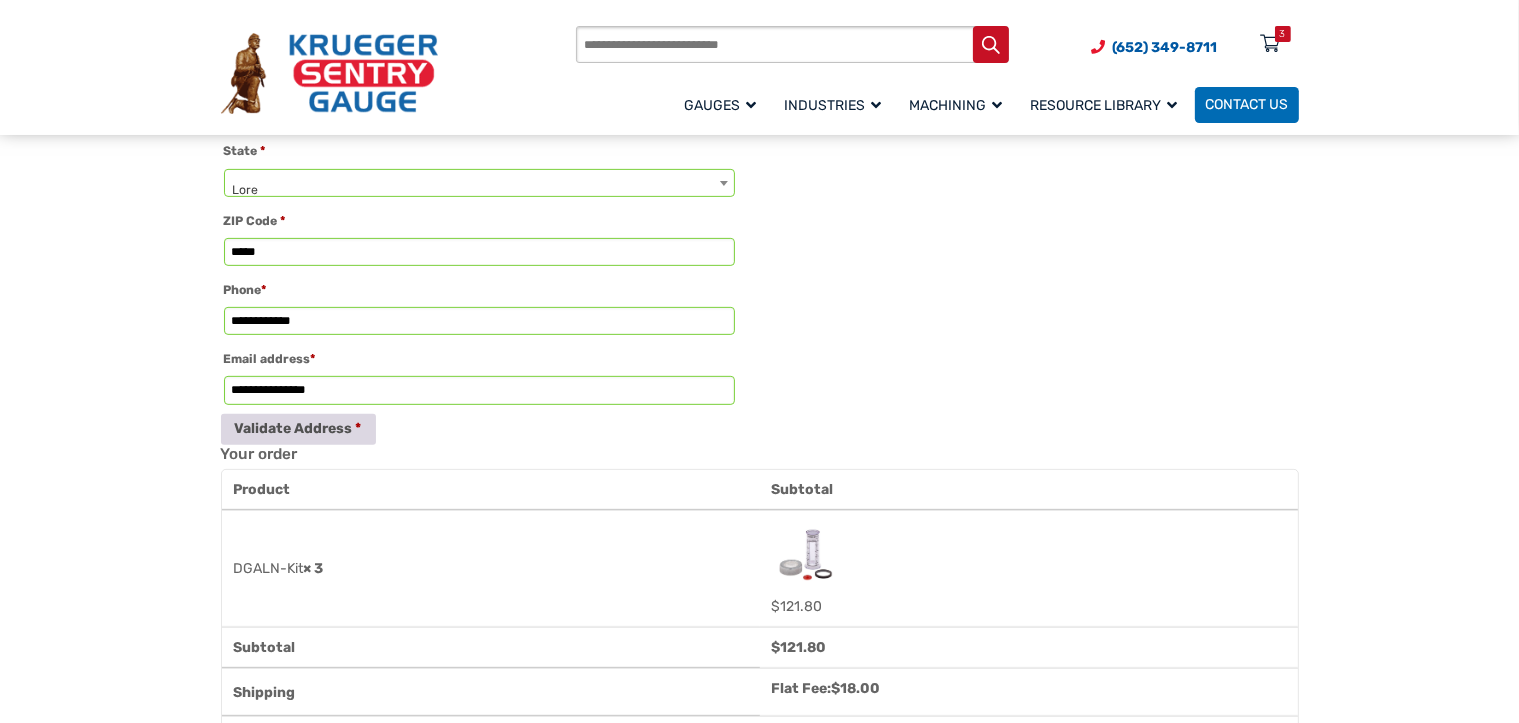 click on "Validate Address" at bounding box center [298, 429] 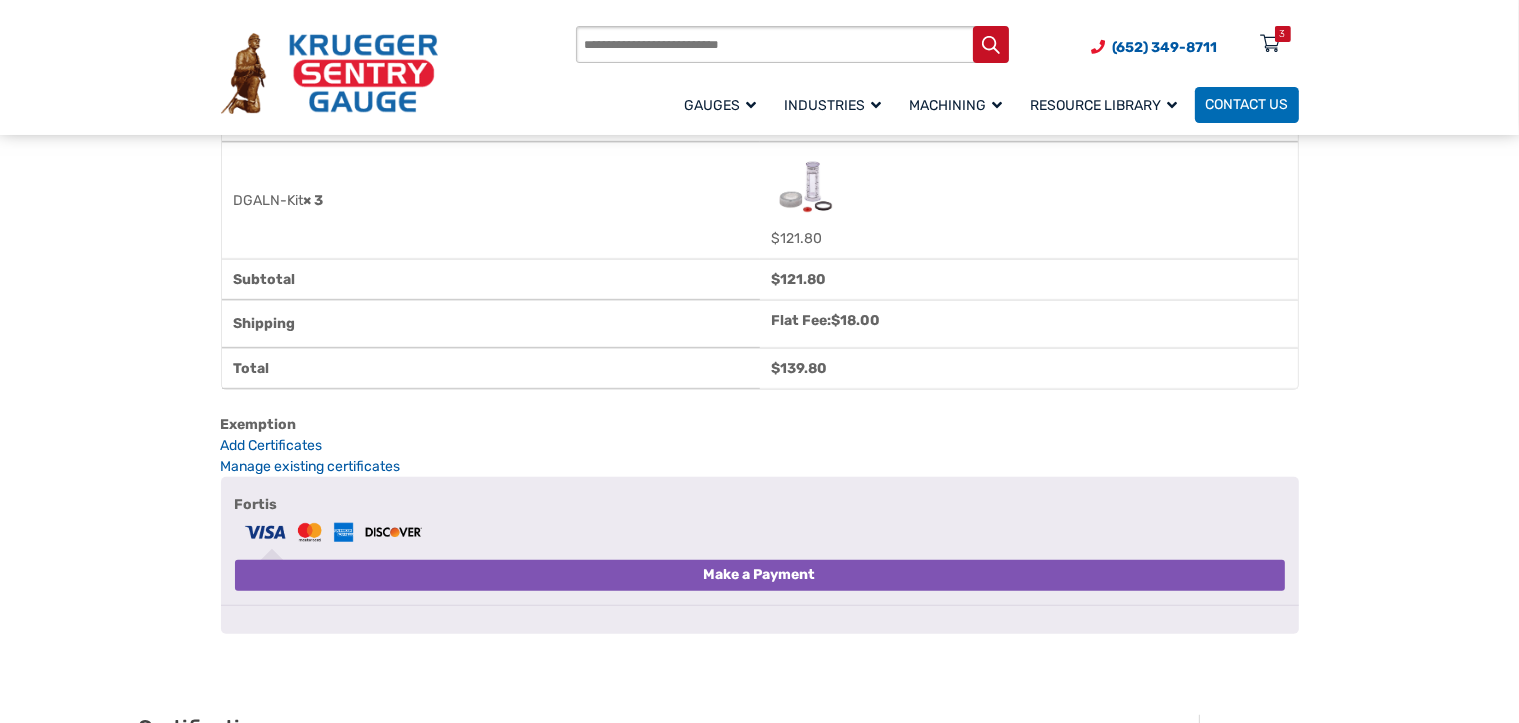 scroll, scrollTop: 1134, scrollLeft: 0, axis: vertical 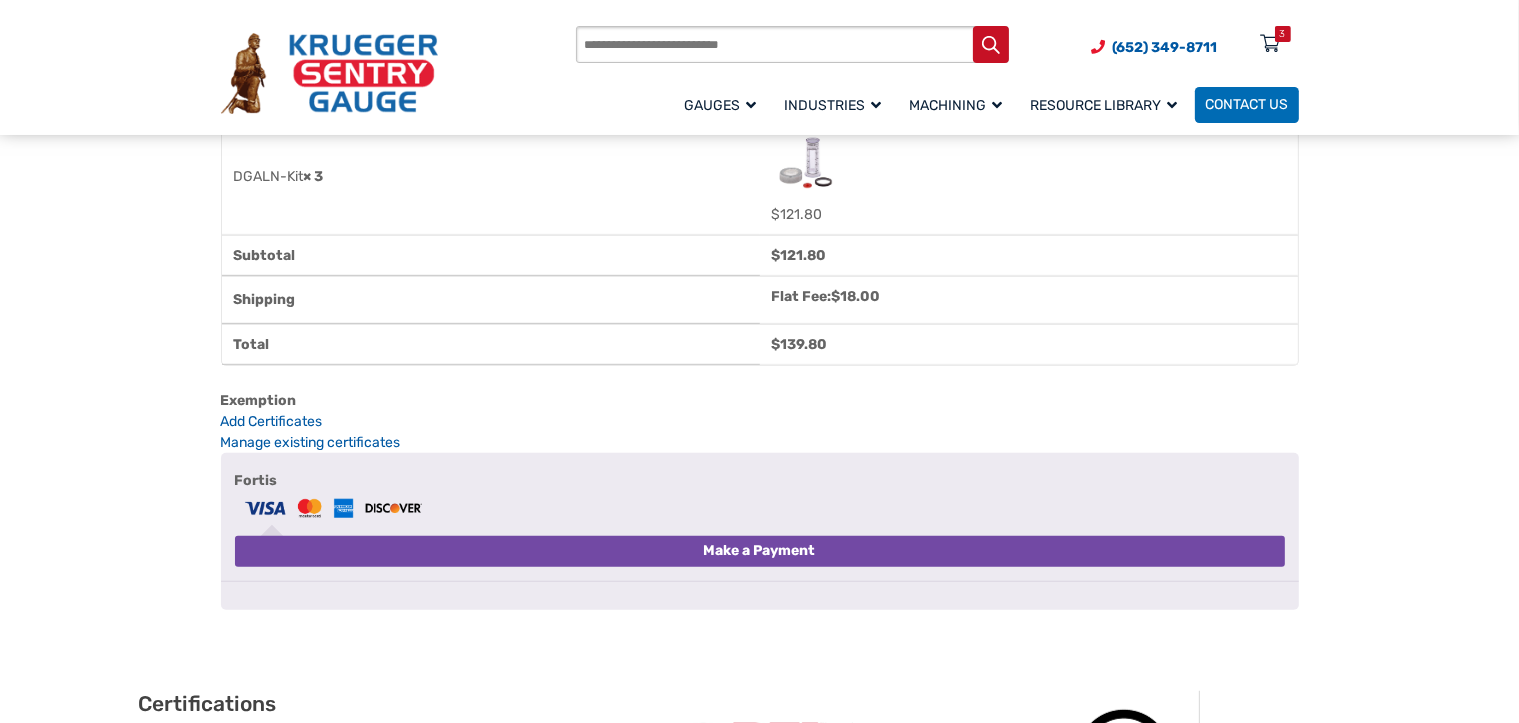 click on "Make a Payment" at bounding box center [760, 551] 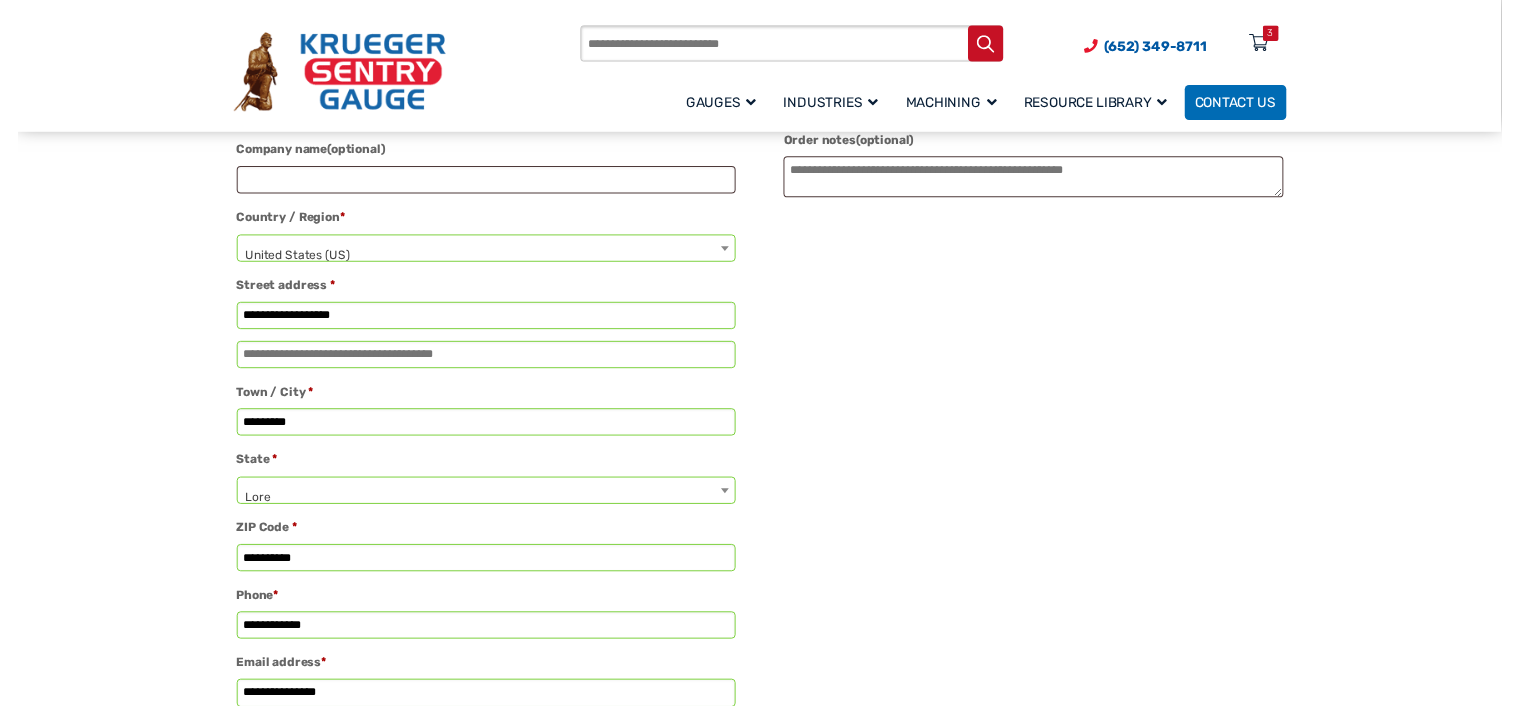 scroll, scrollTop: 565, scrollLeft: 0, axis: vertical 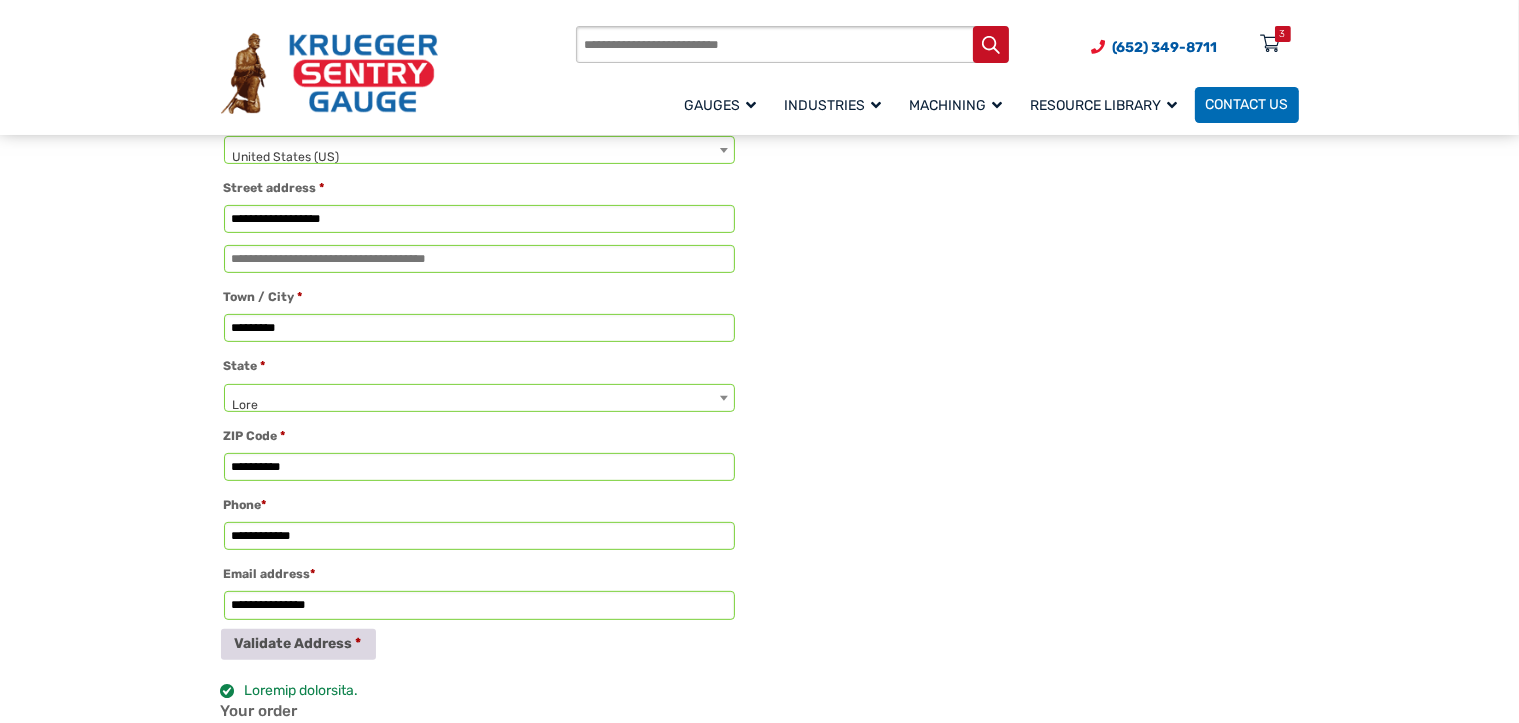 click on "Validate Address" at bounding box center (298, 644) 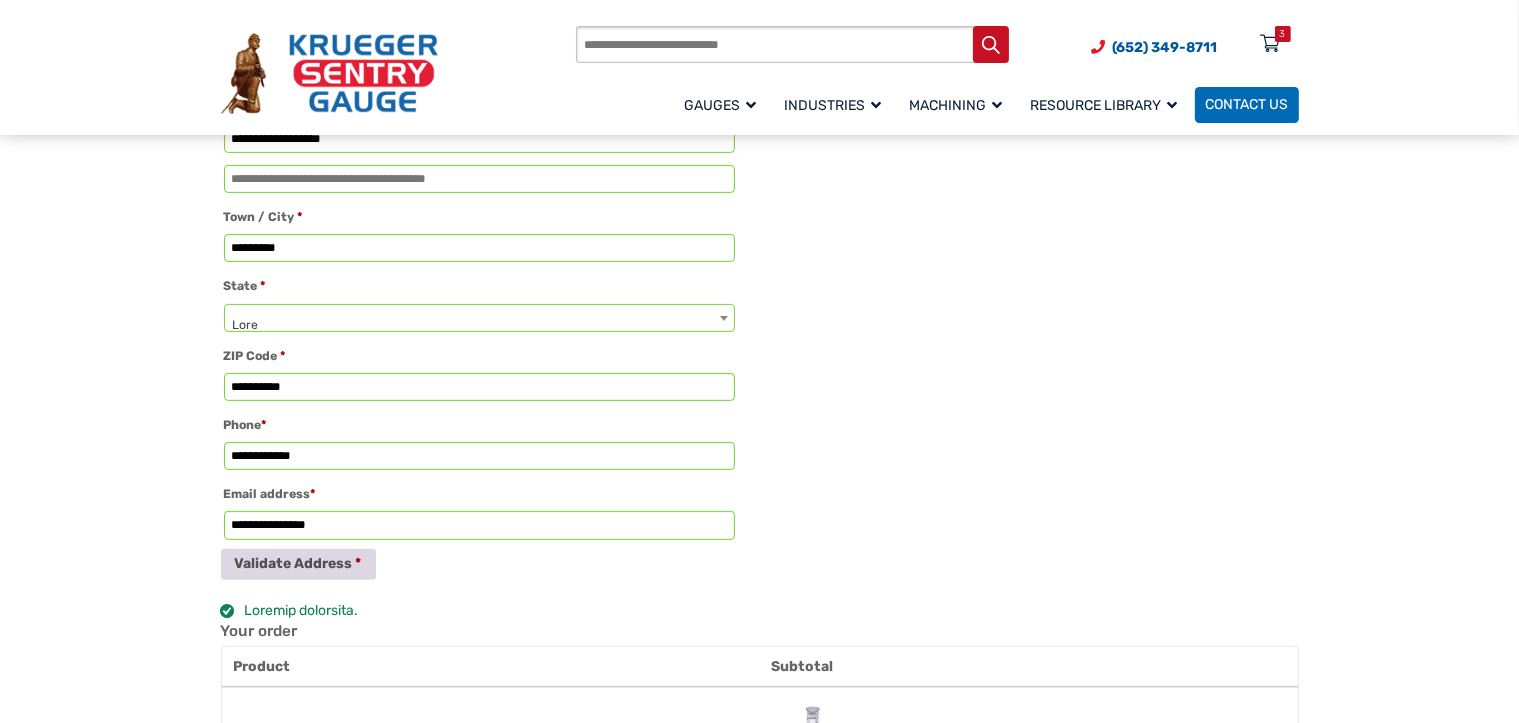 click on "Validate Address" at bounding box center [298, 564] 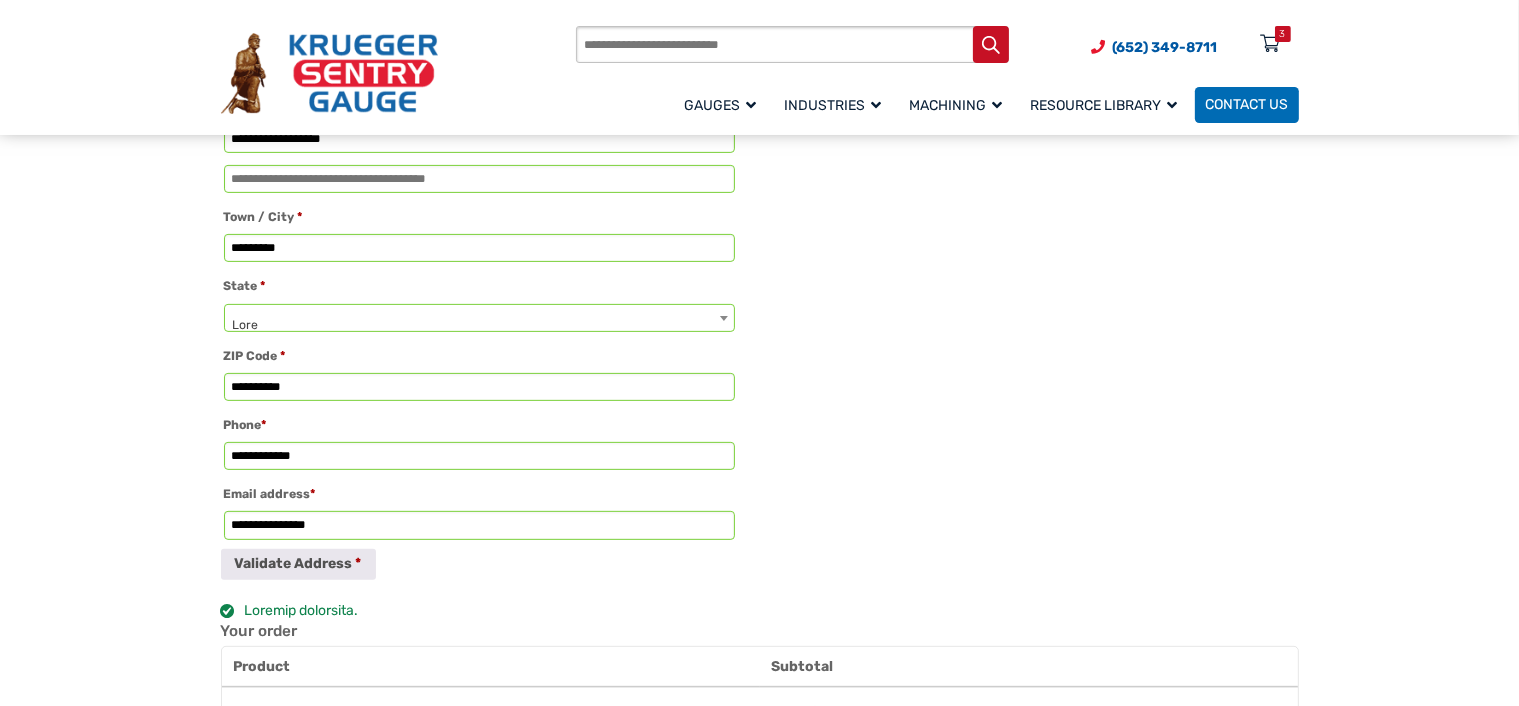 click on "Lore" at bounding box center [479, 325] 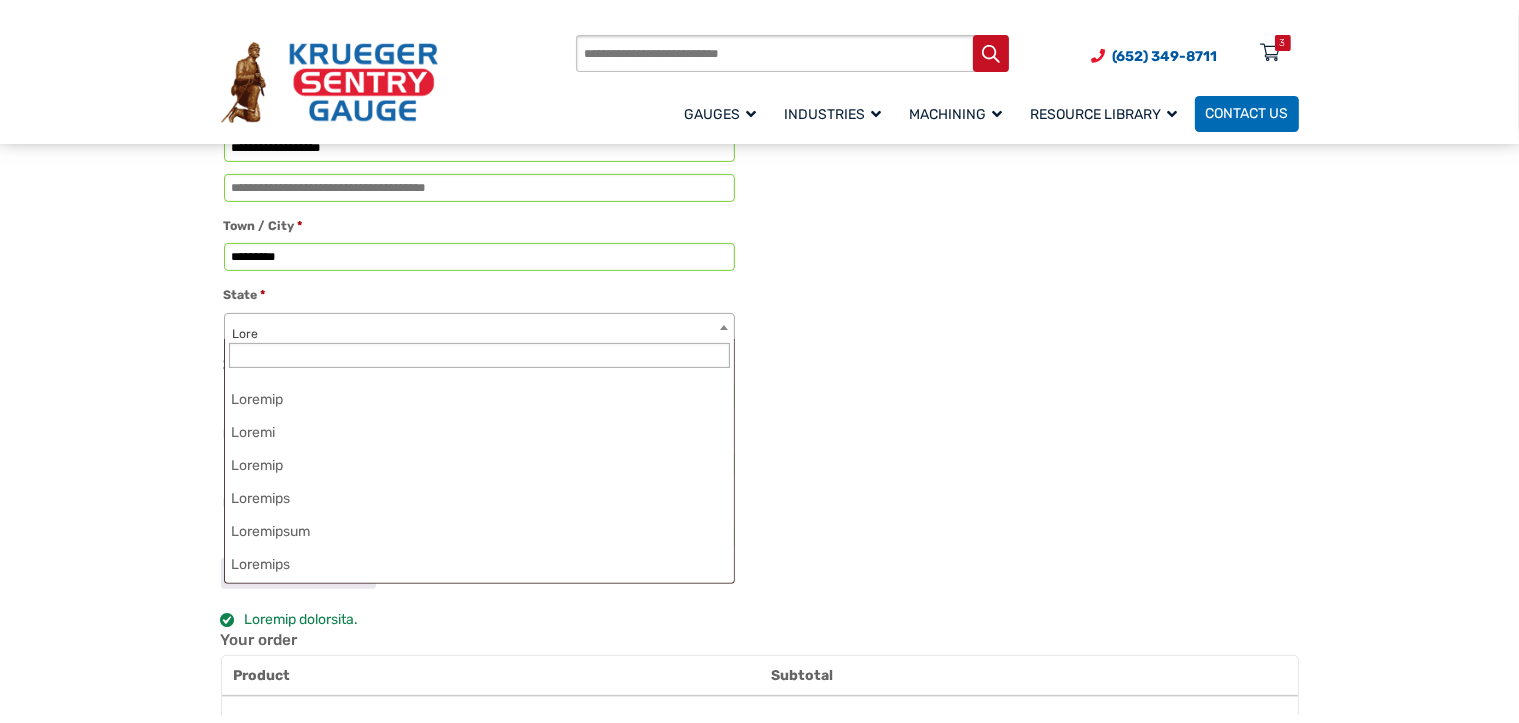 scroll, scrollTop: 1088, scrollLeft: 0, axis: vertical 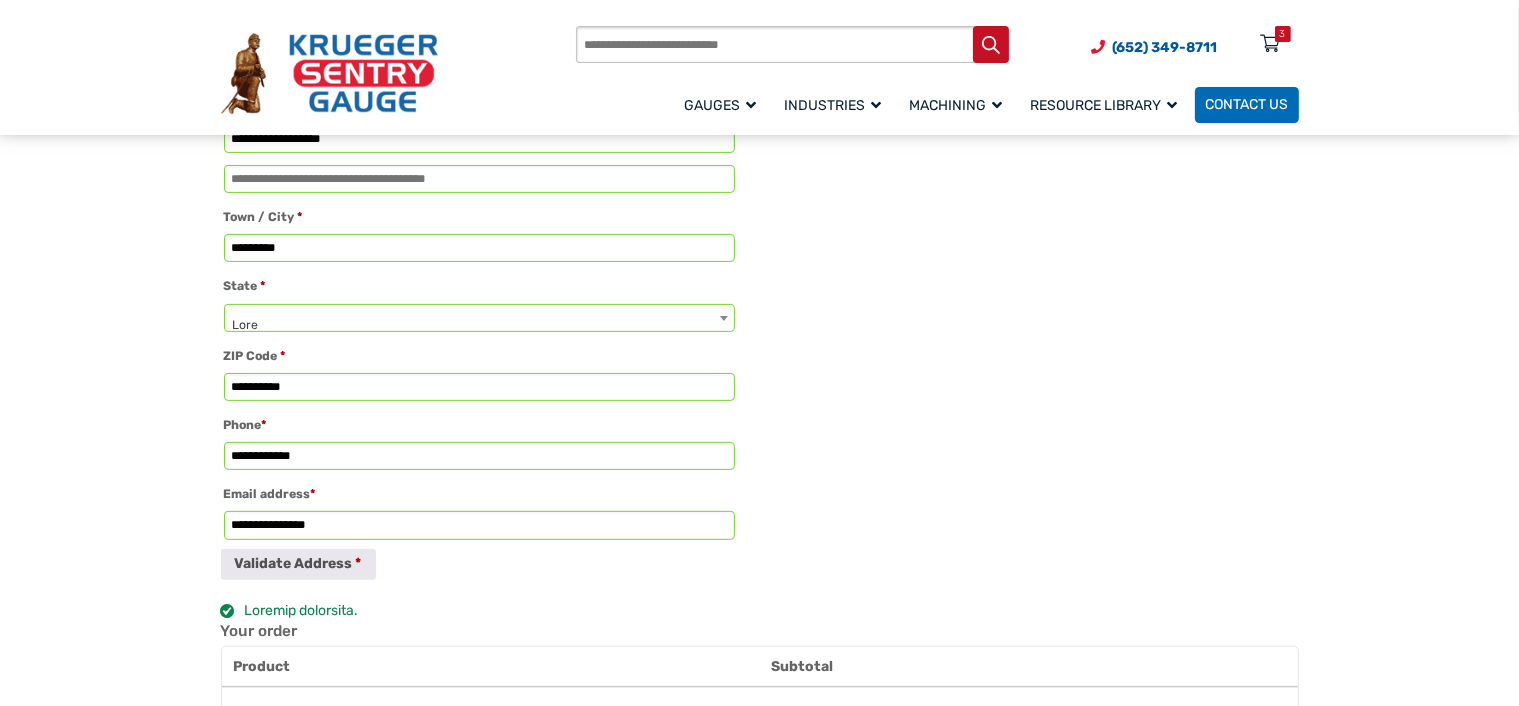 click on "Lore" at bounding box center [479, 325] 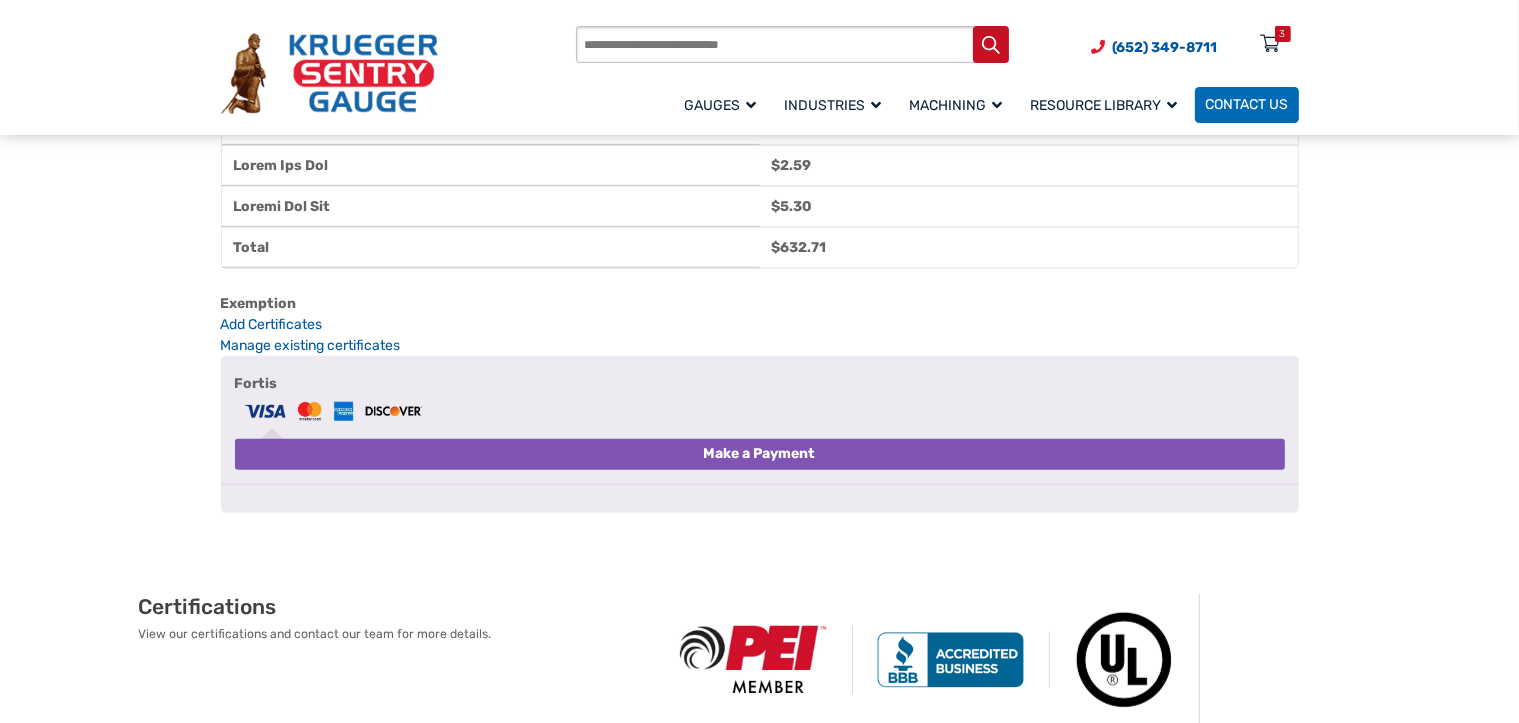scroll, scrollTop: 1318, scrollLeft: 0, axis: vertical 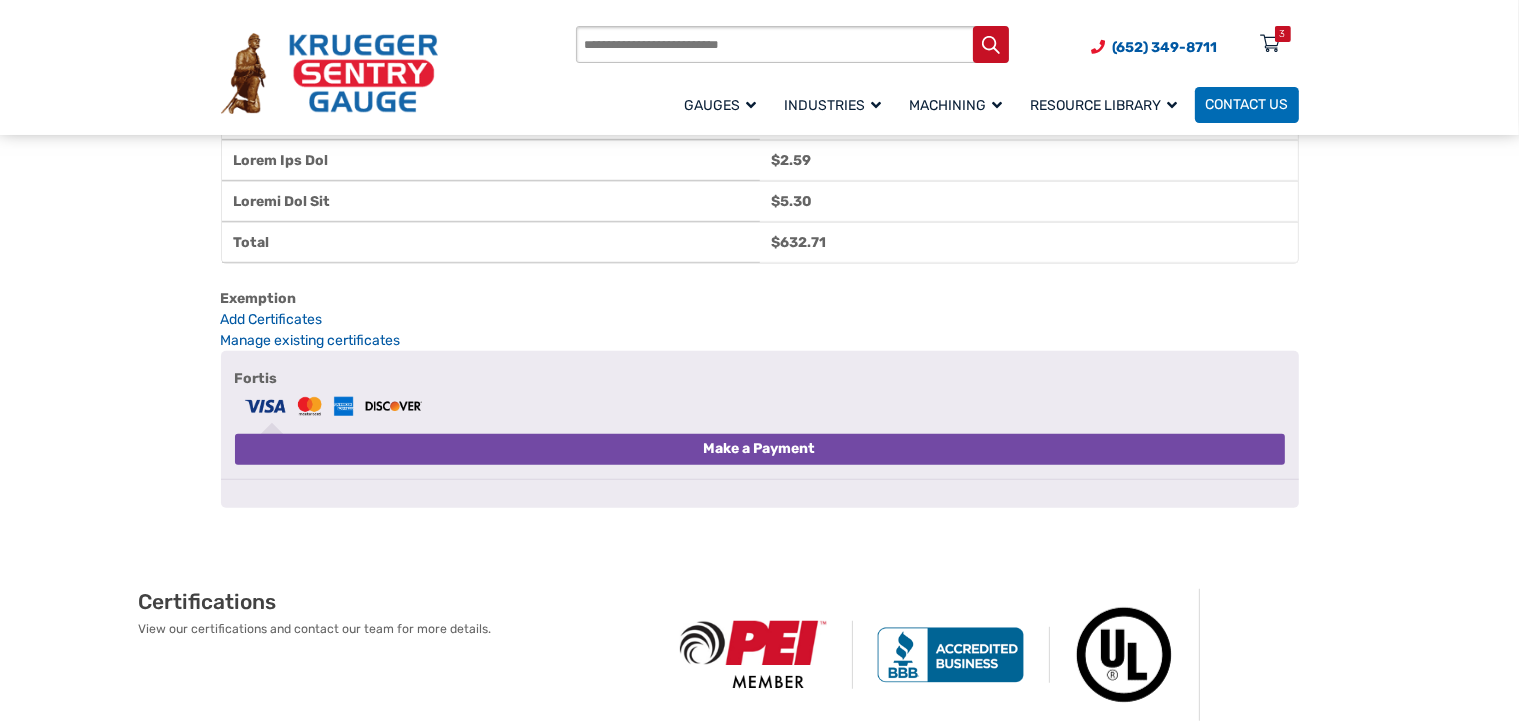 click on "Make a Payment" at bounding box center (760, 449) 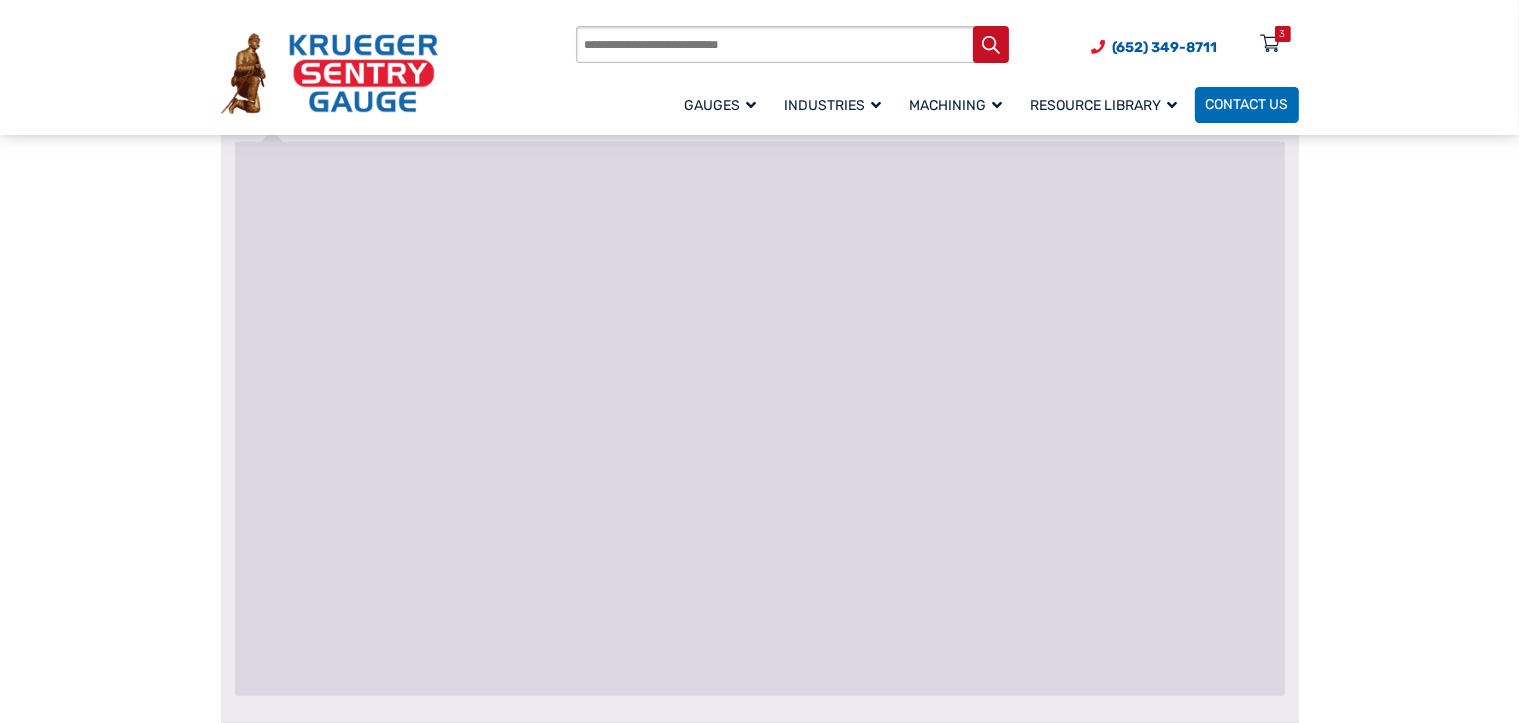 scroll, scrollTop: 1616, scrollLeft: 0, axis: vertical 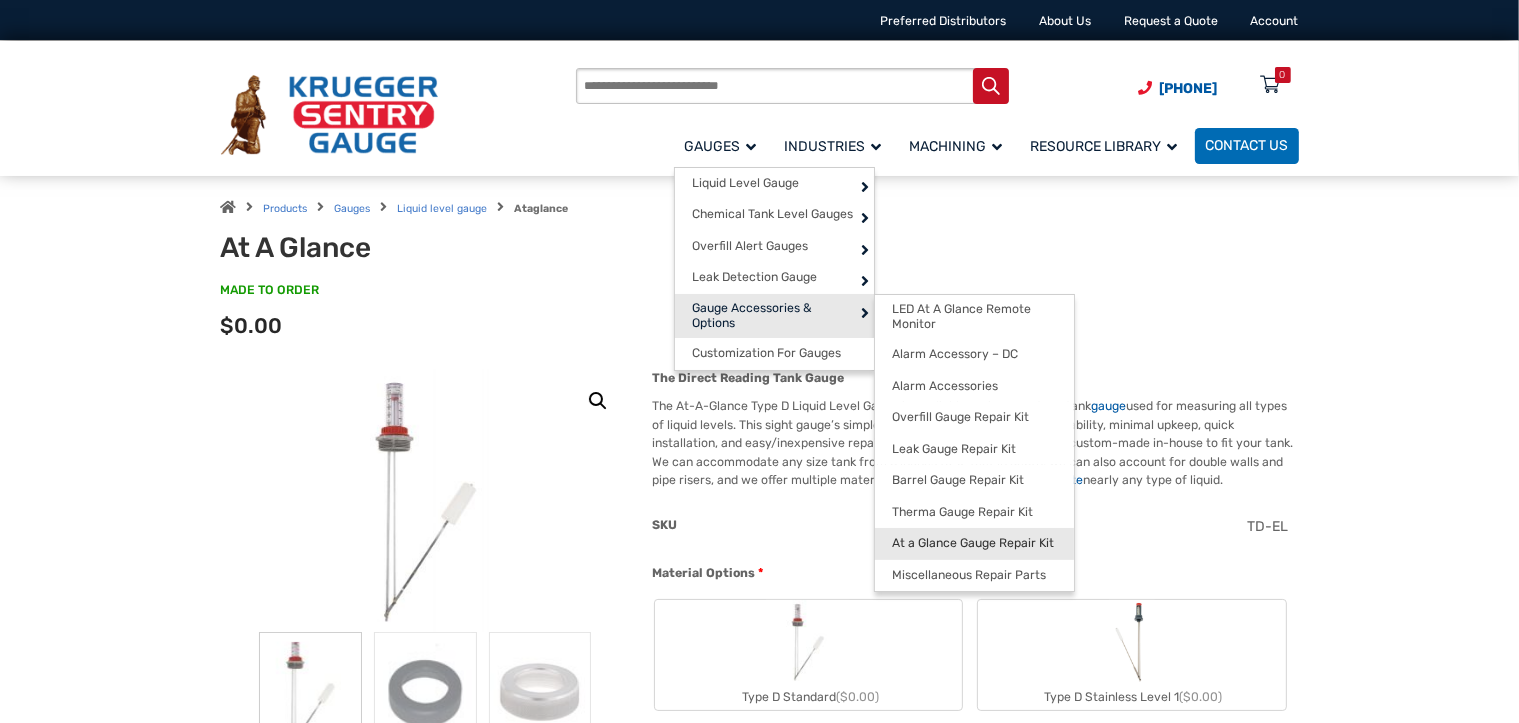 click on "At a Glance Gauge Repair Kit" at bounding box center [973, 543] 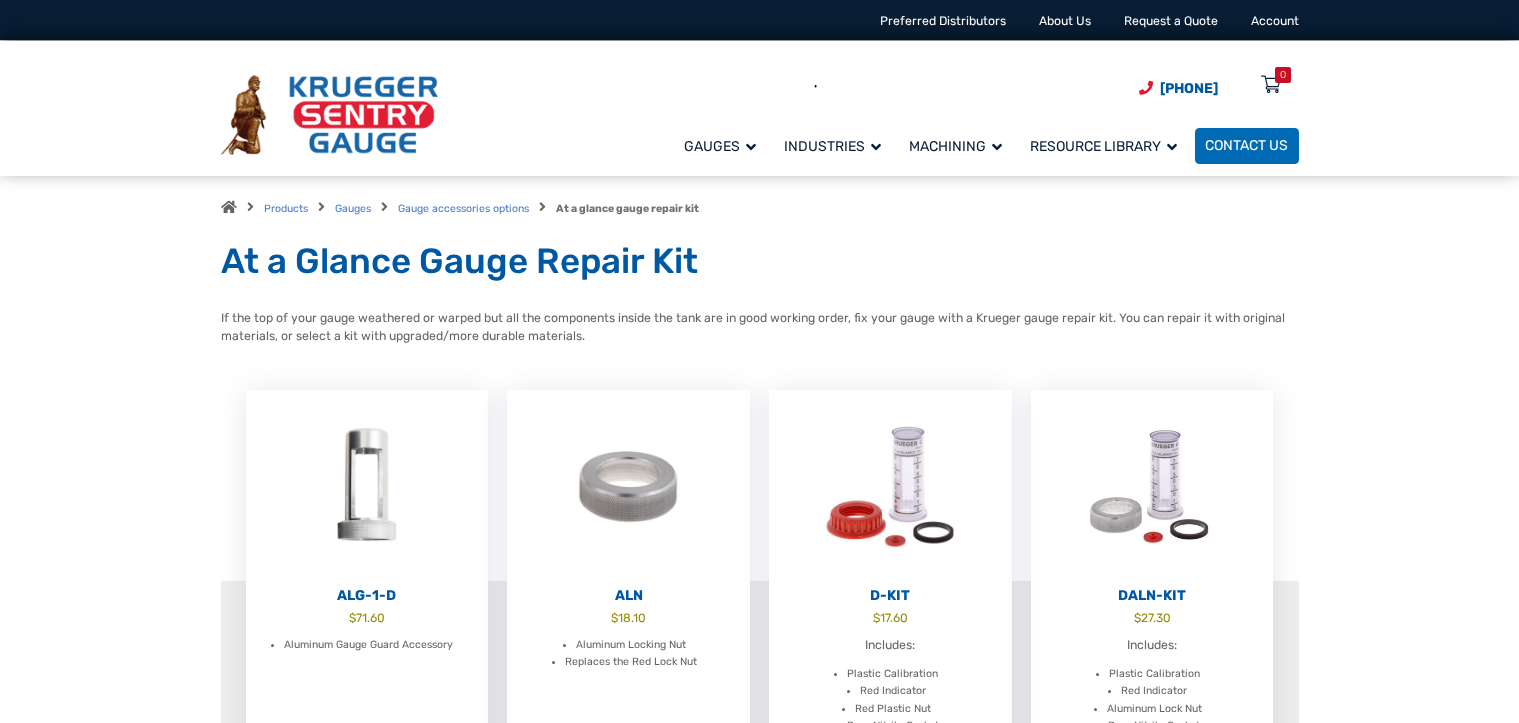 scroll, scrollTop: 0, scrollLeft: 0, axis: both 